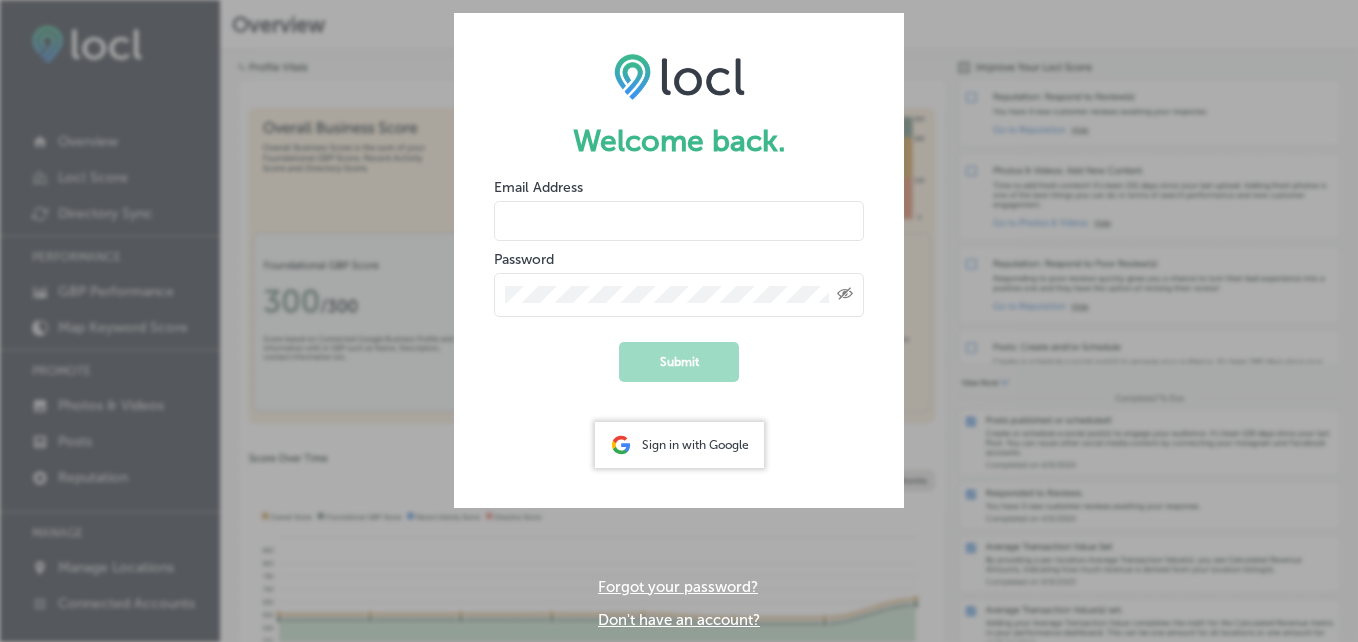 scroll, scrollTop: 0, scrollLeft: 0, axis: both 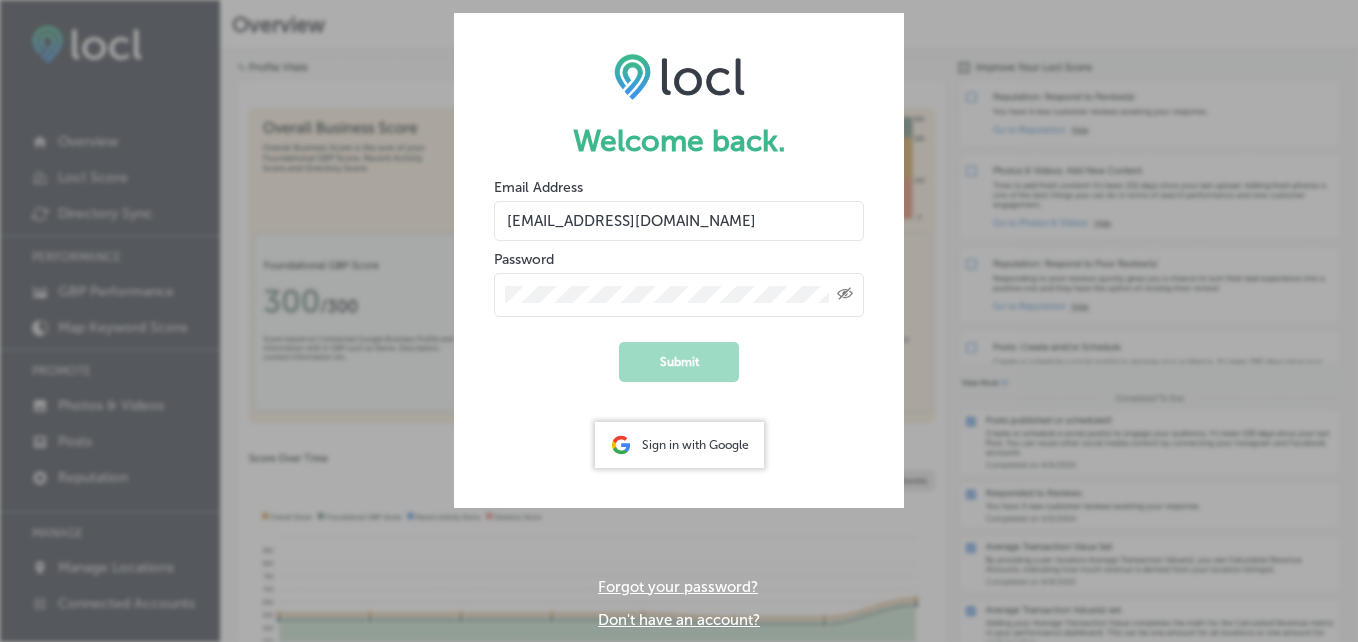 click on "Created with Sketch." at bounding box center [679, 295] 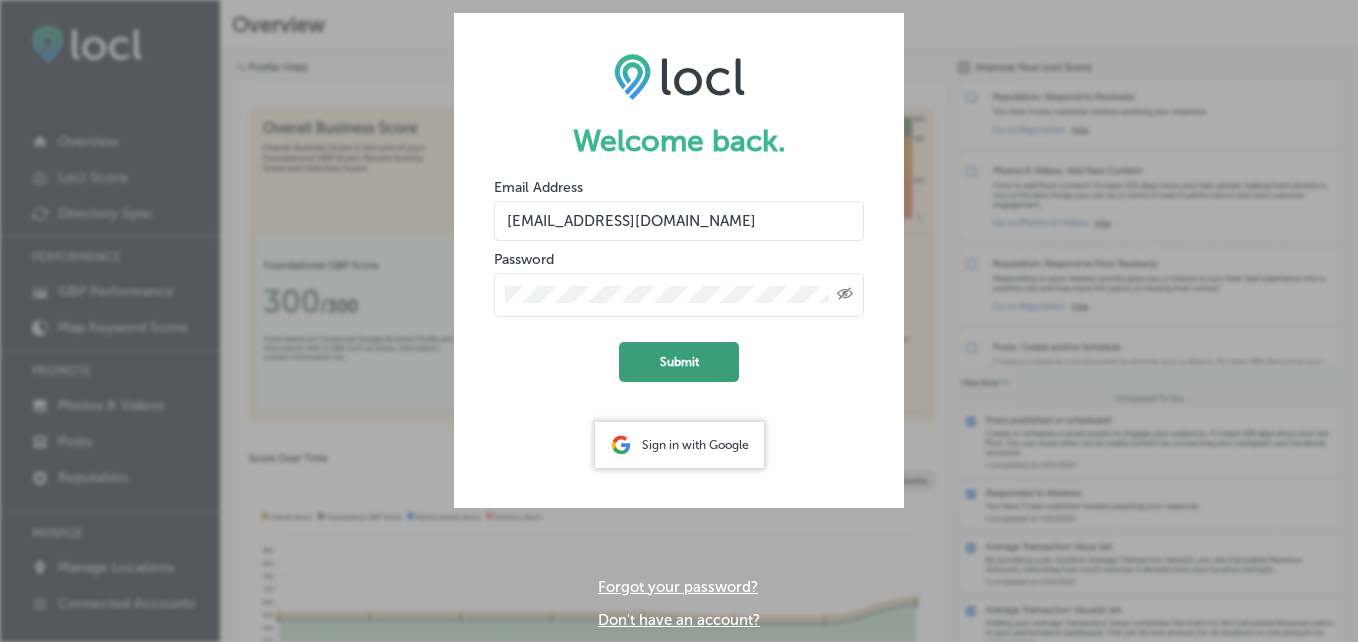 click on "Submit" 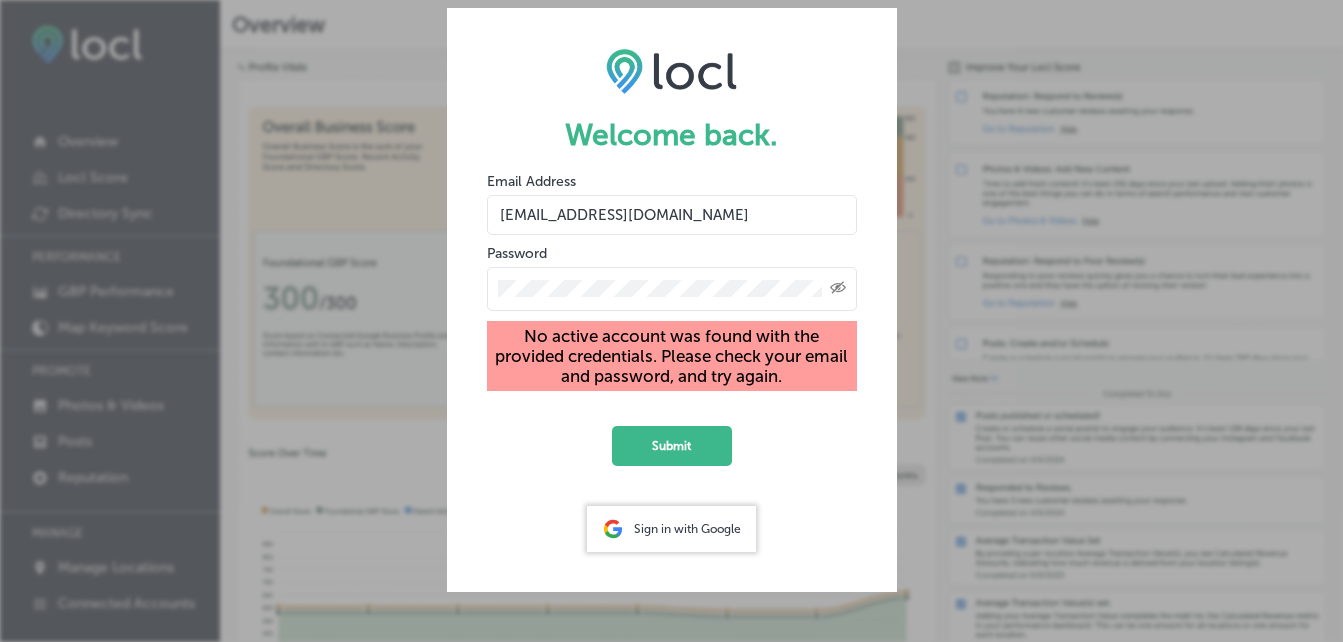 click on "Created with Sketch." at bounding box center [672, 289] 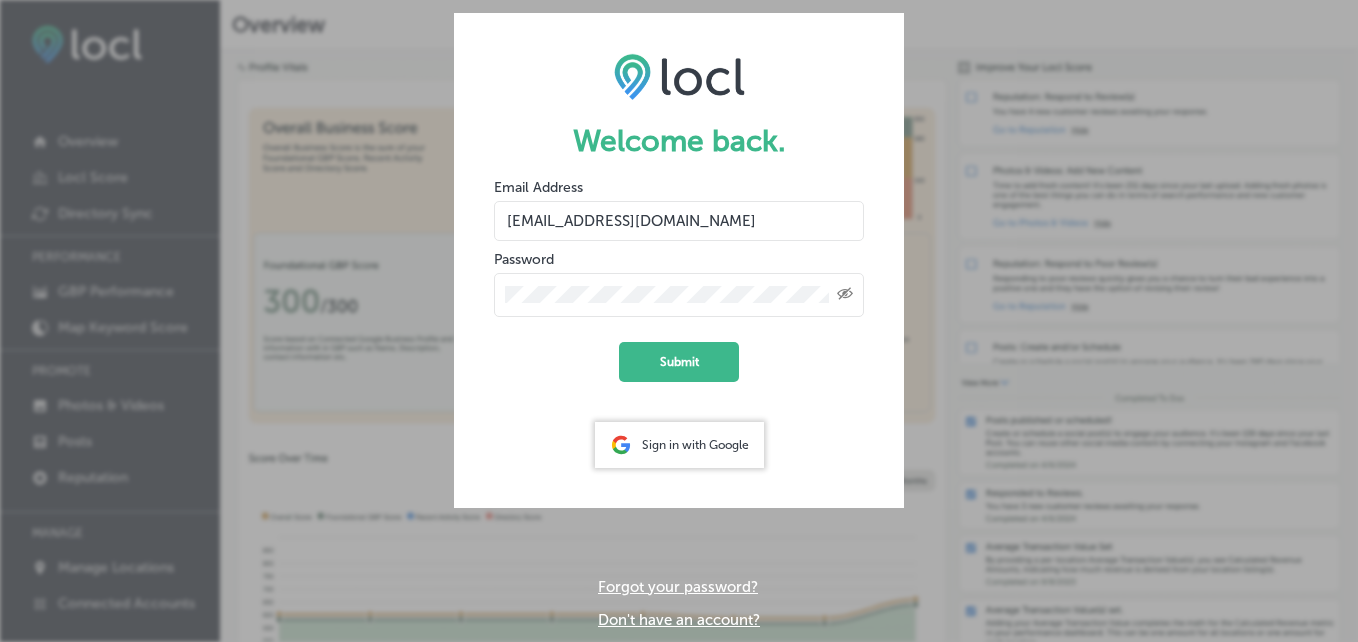 click on "Submit" 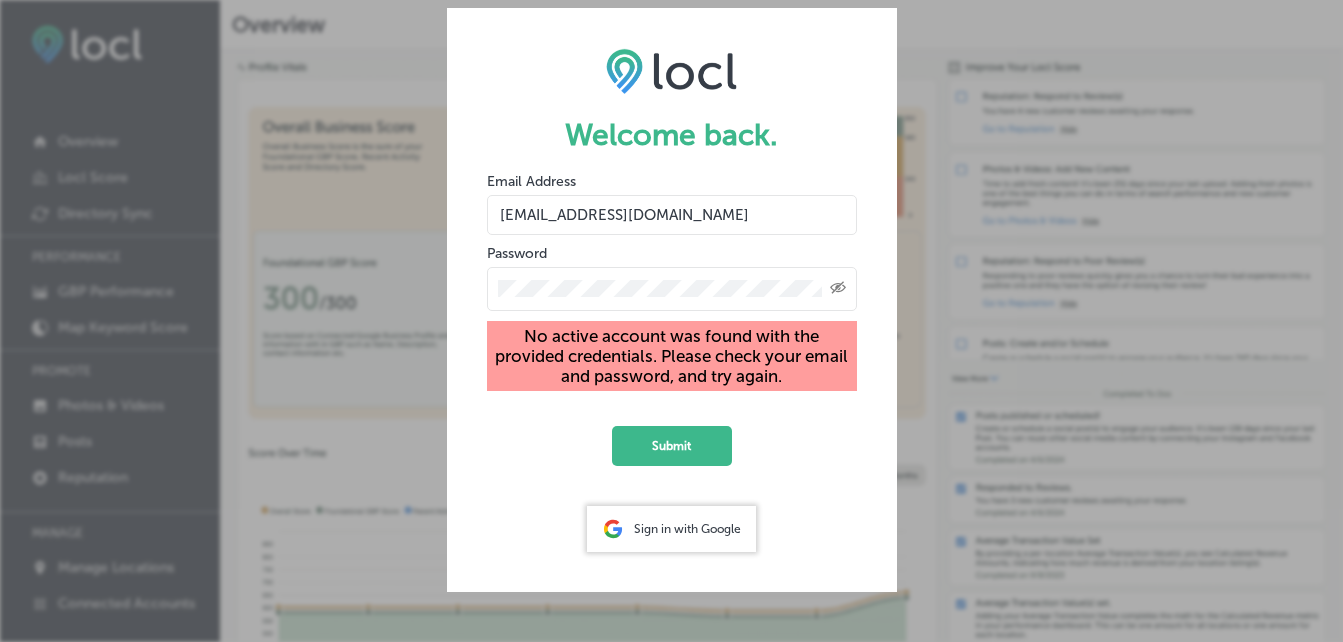 drag, startPoint x: 749, startPoint y: 210, endPoint x: -4, endPoint y: 102, distance: 760.70557 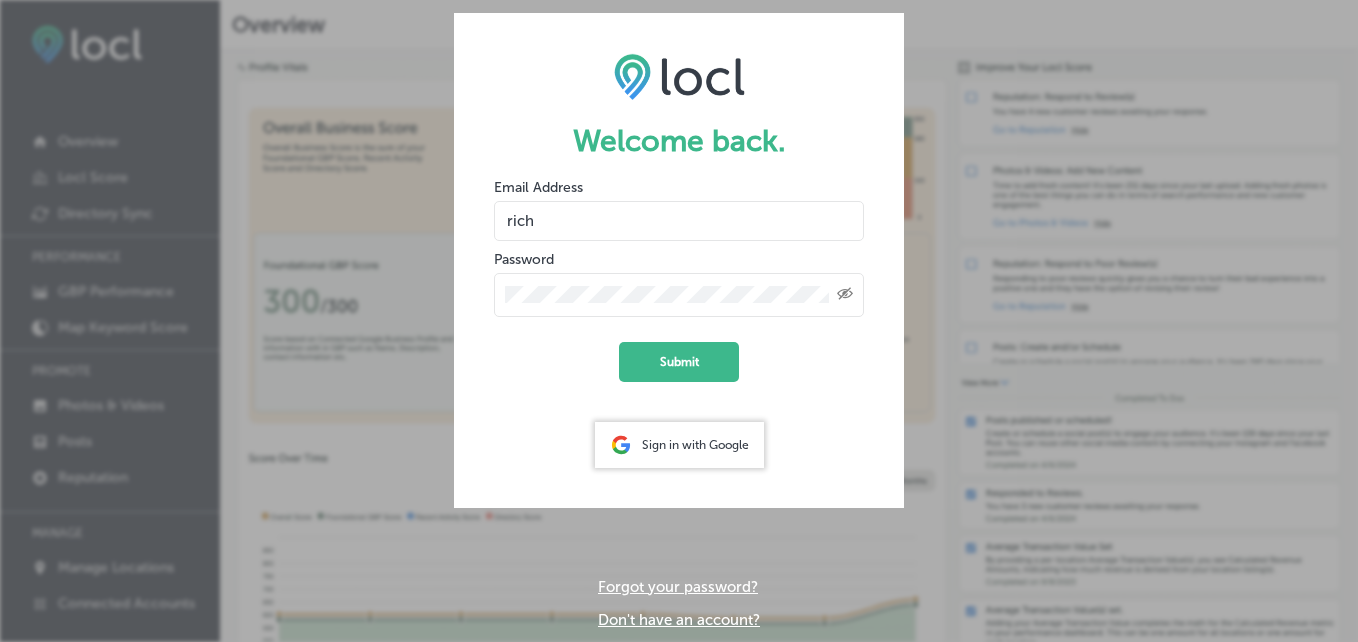 type on "[EMAIL_ADDRESS][DOMAIN_NAME]" 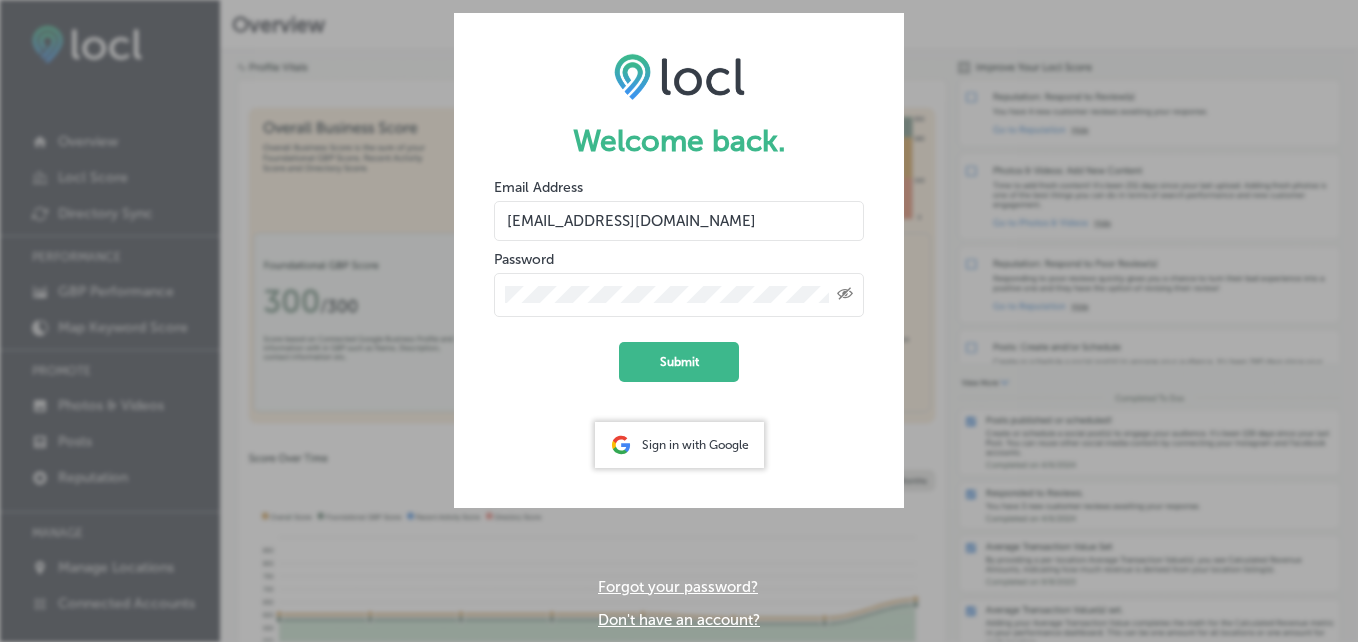 click 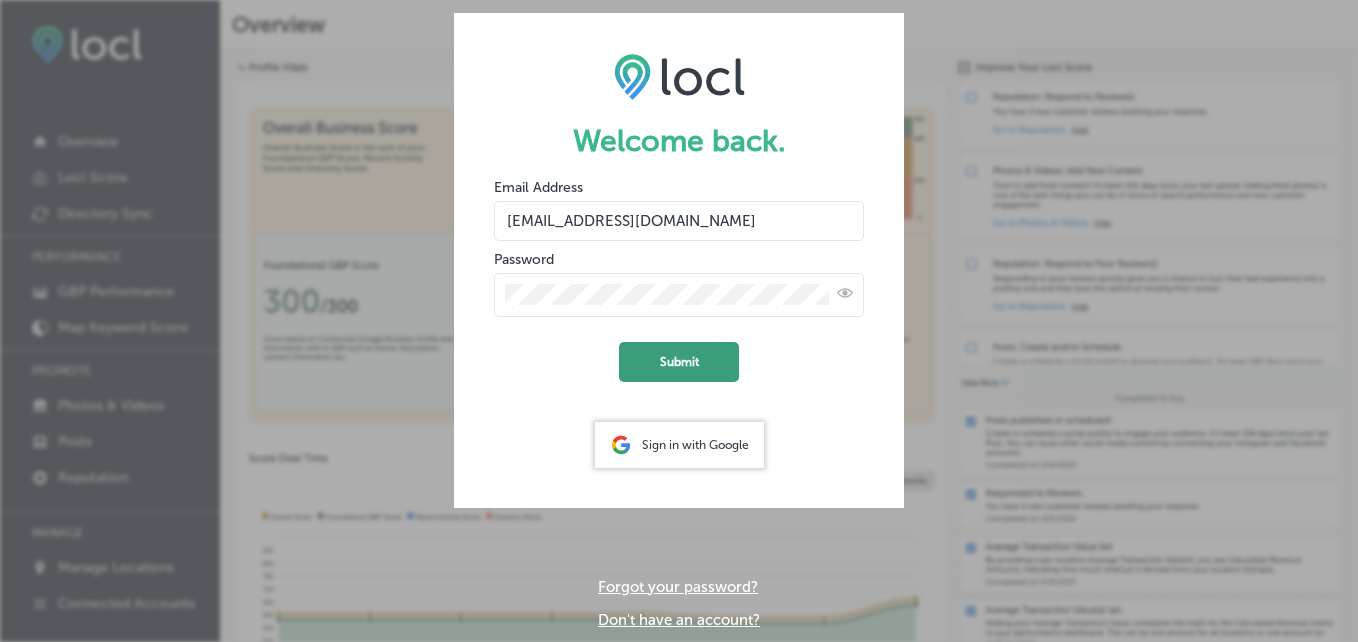 click on "Submit" 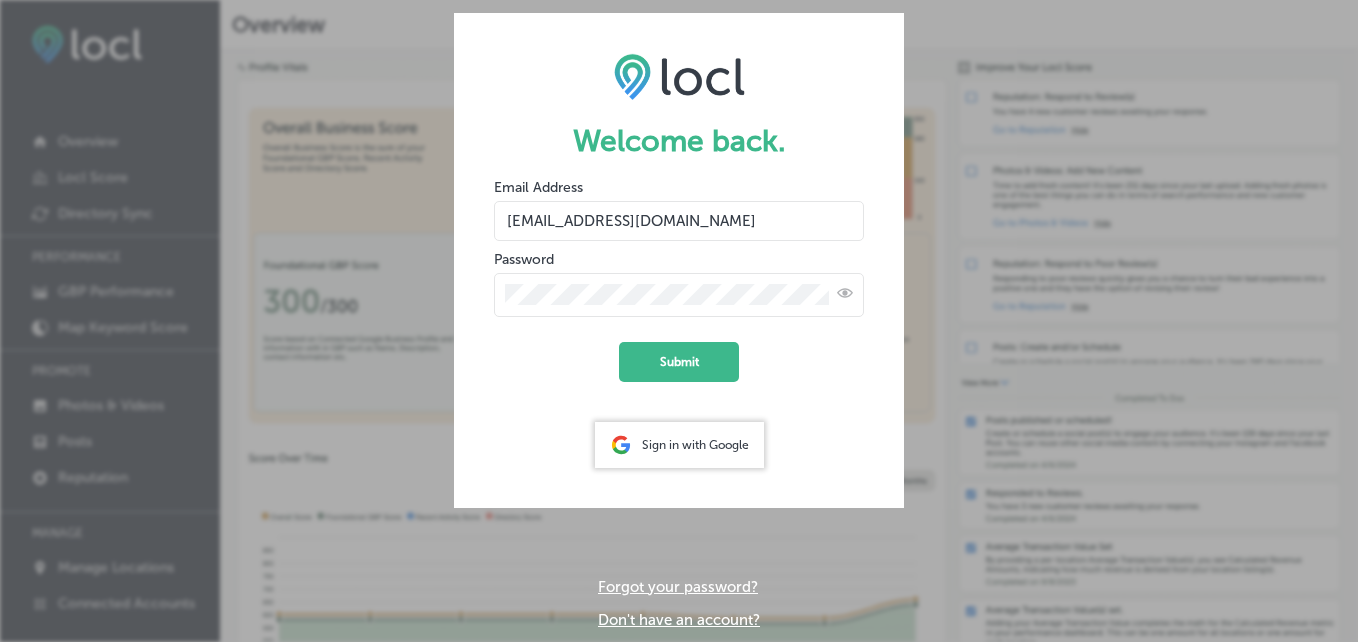 click on "Submit" 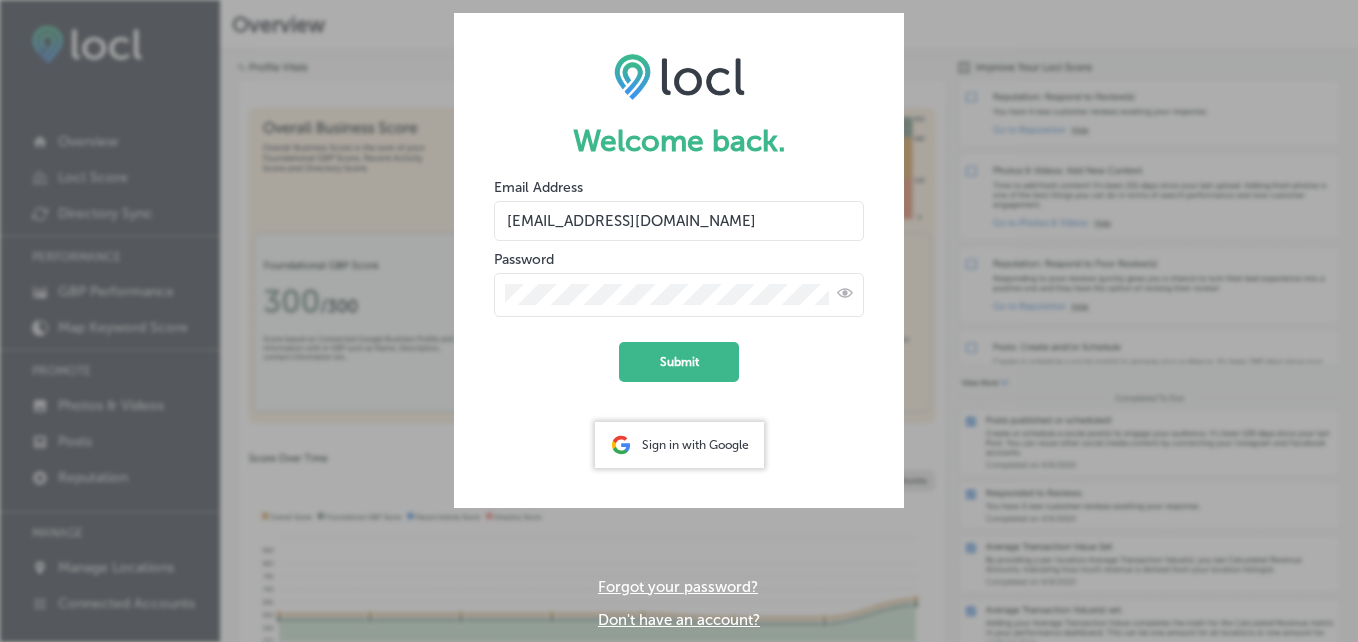click on "Submit" 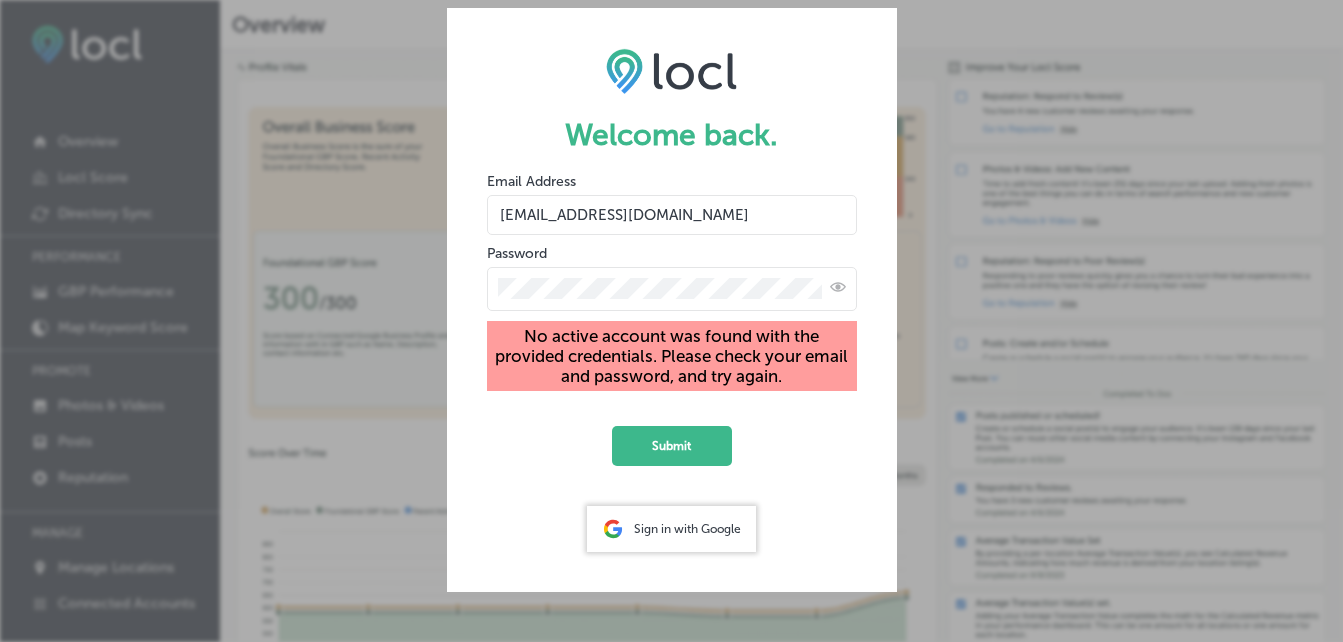 drag, startPoint x: 678, startPoint y: 227, endPoint x: 260, endPoint y: 206, distance: 418.5272 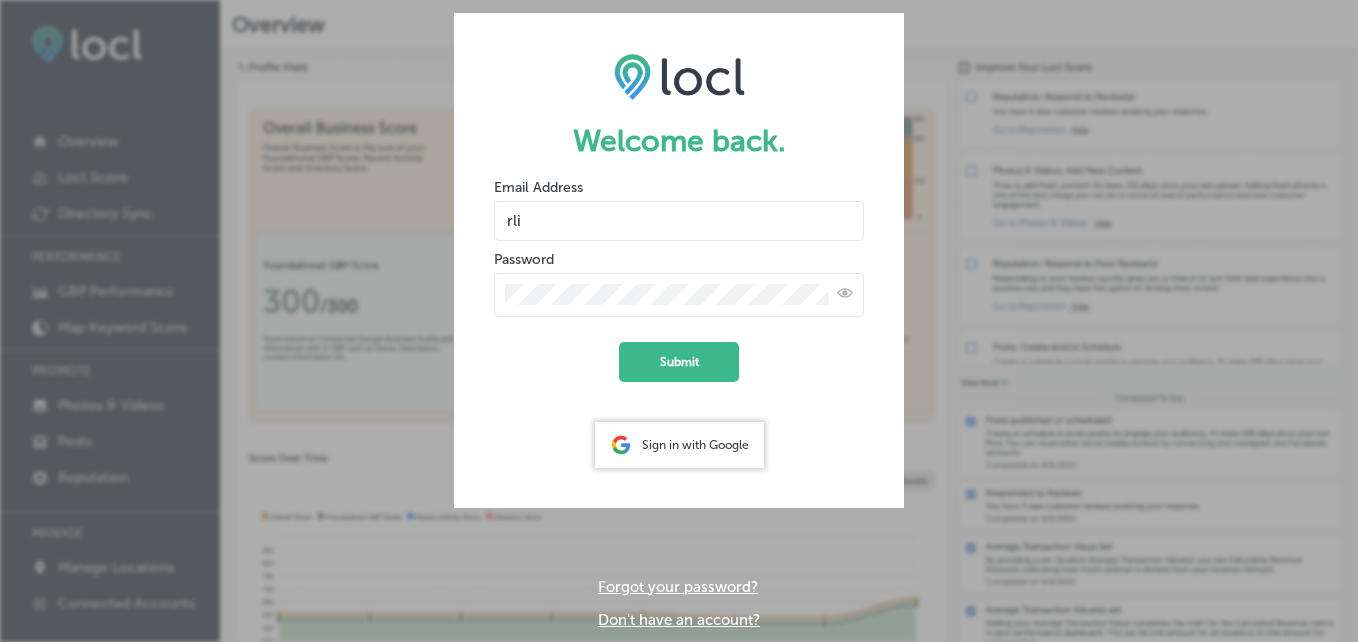 type on "[EMAIL_ADDRESS][DOMAIN_NAME]" 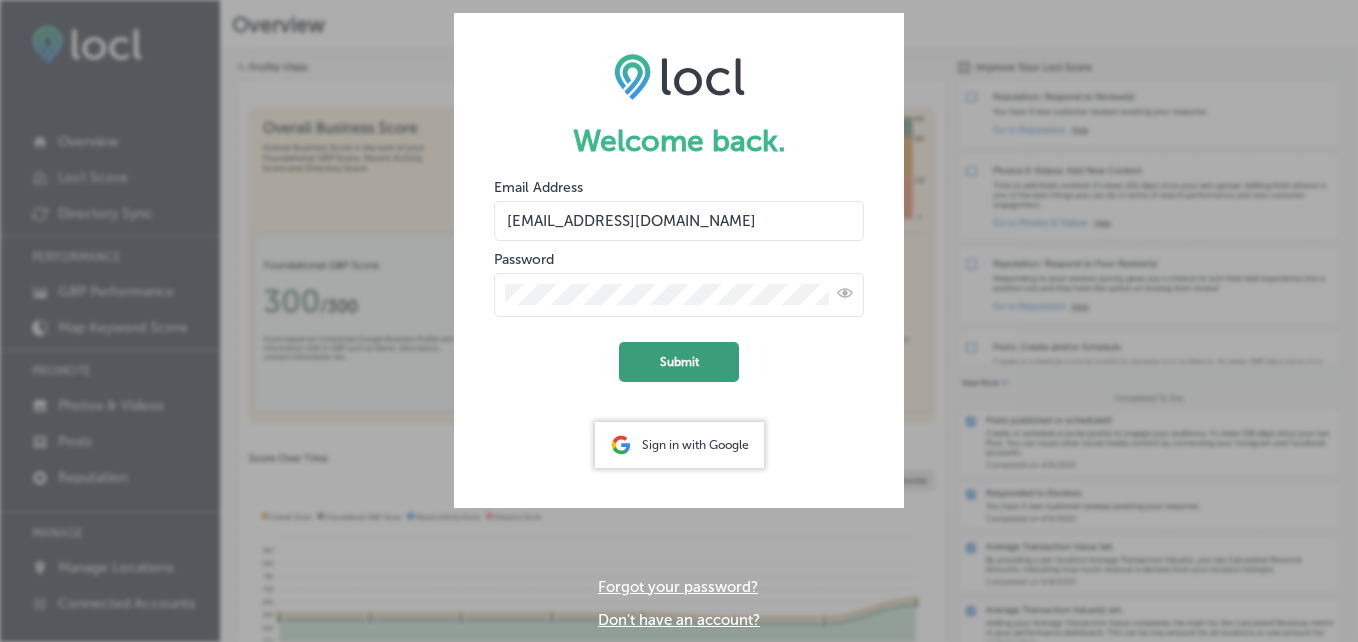click on "Submit" 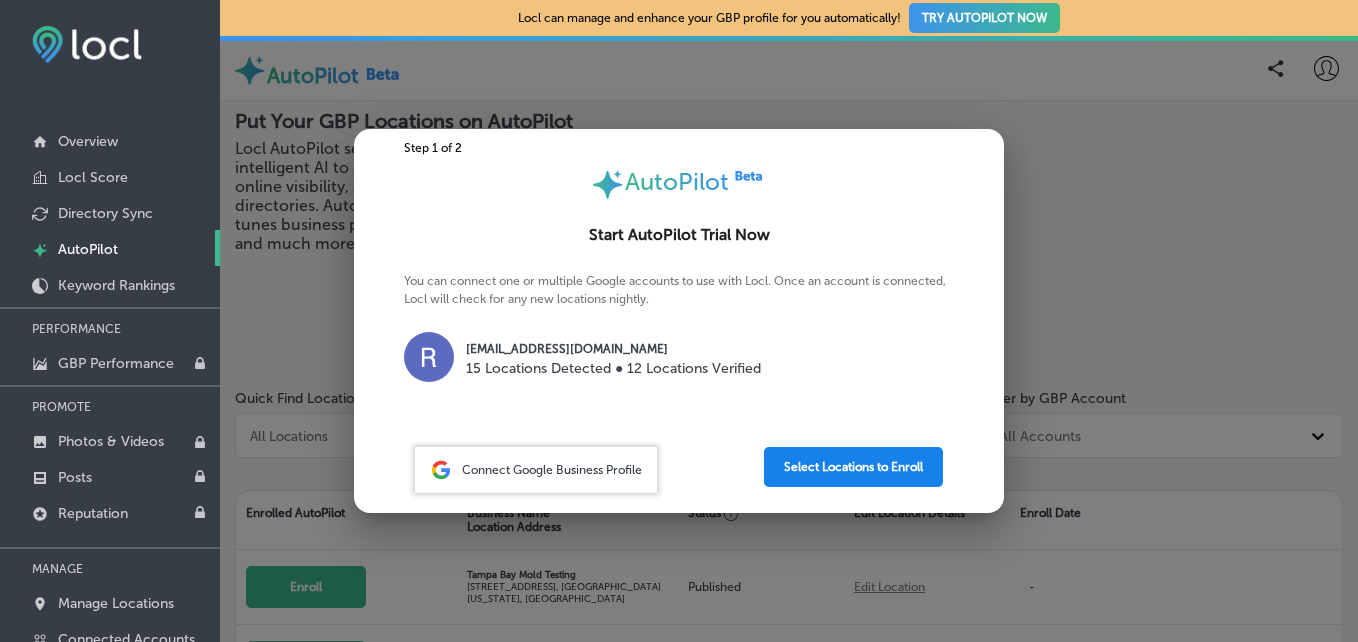 click on "Select Locations to Enroll" at bounding box center [853, 467] 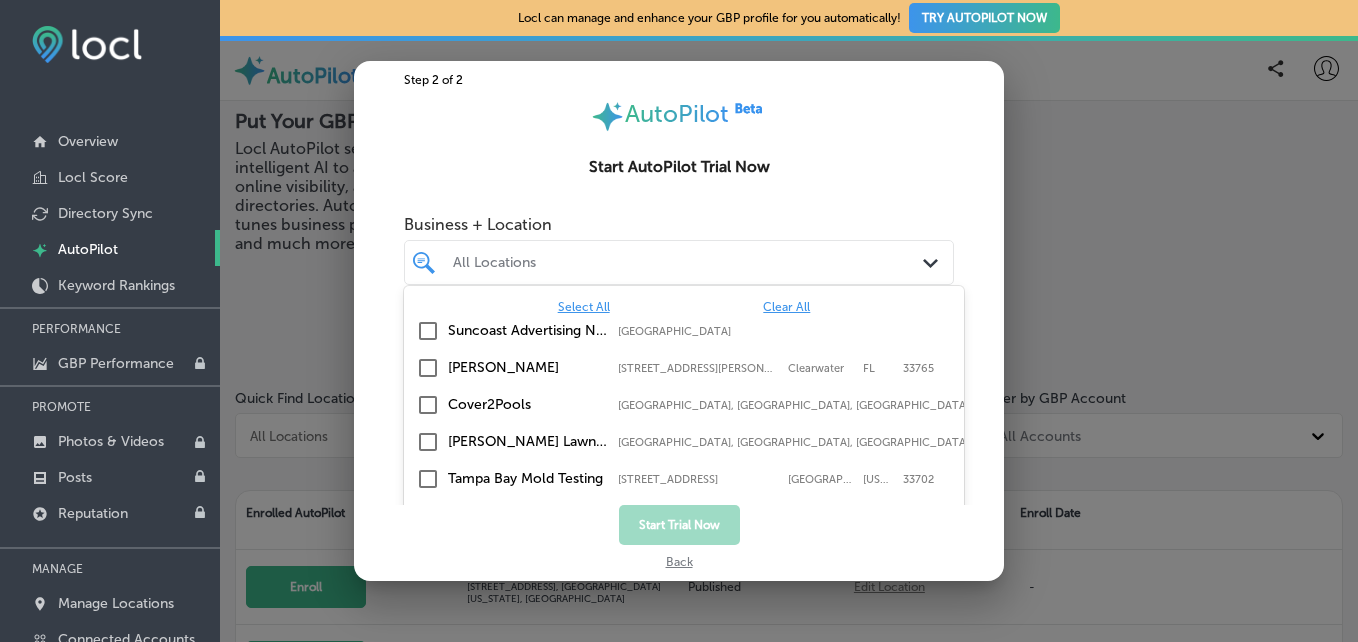 click on "All Locations" at bounding box center (689, 262) 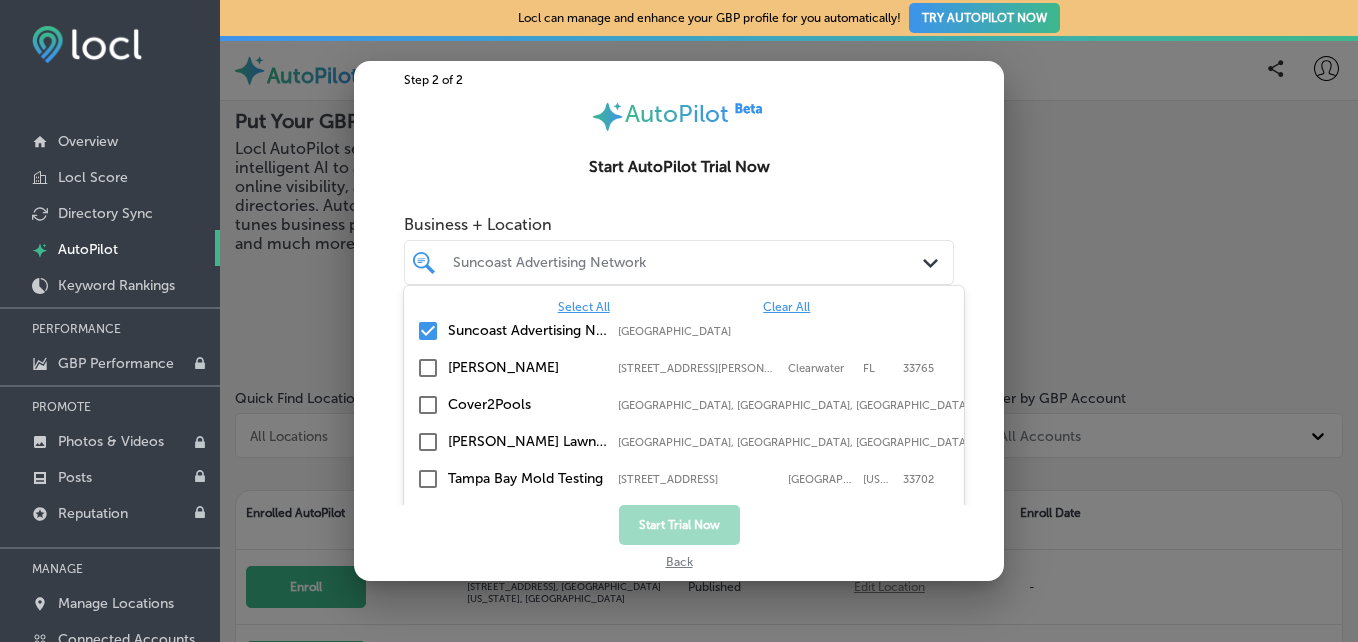 click on "Cover2Pools" at bounding box center (528, 404) 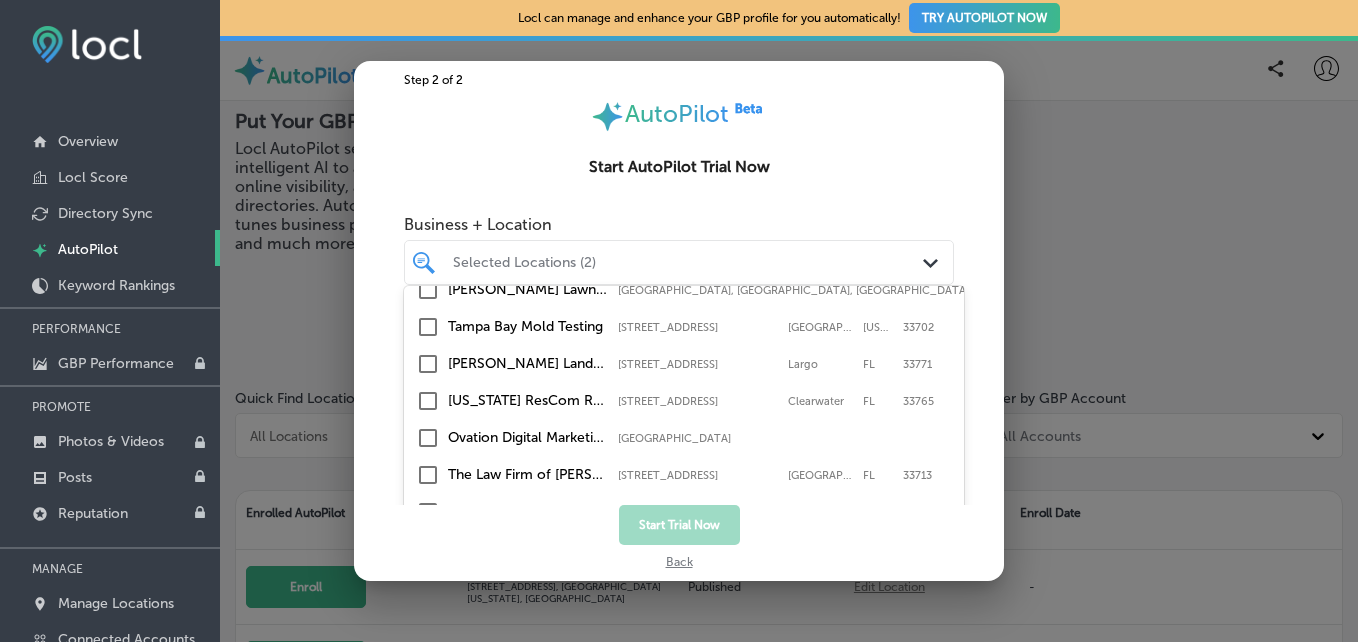 scroll, scrollTop: 176, scrollLeft: 0, axis: vertical 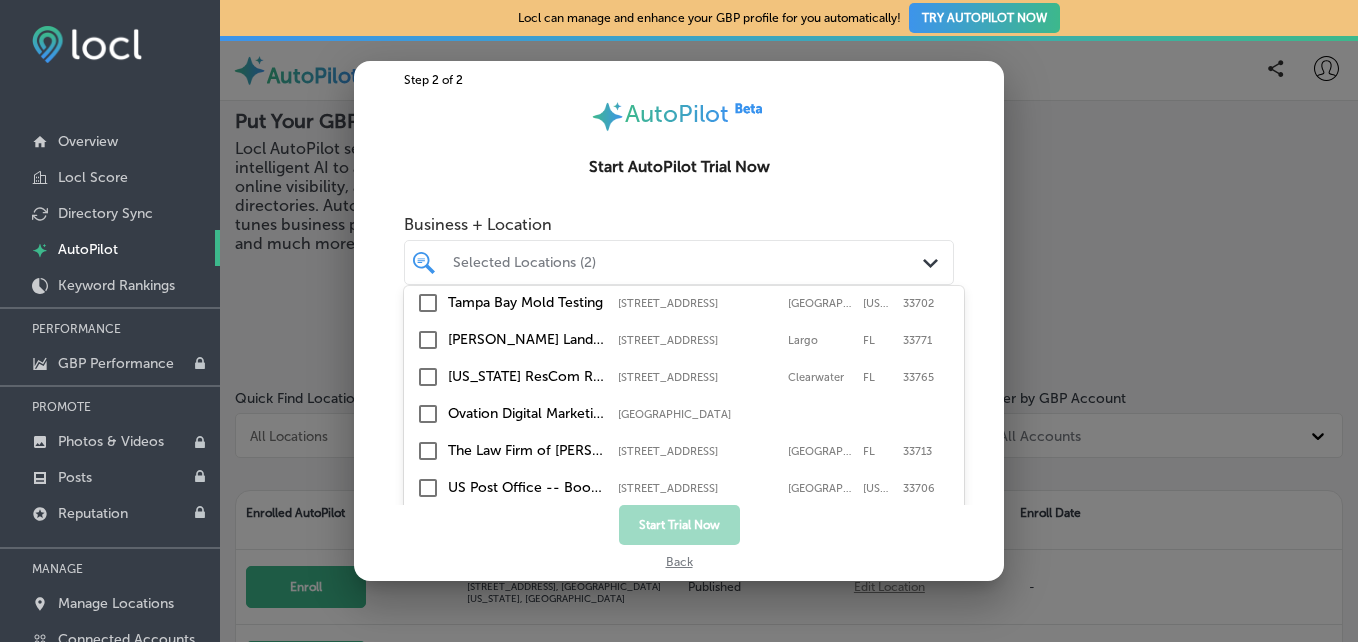 click on "[PERSON_NAME] Landscape Service Inc." at bounding box center [528, 339] 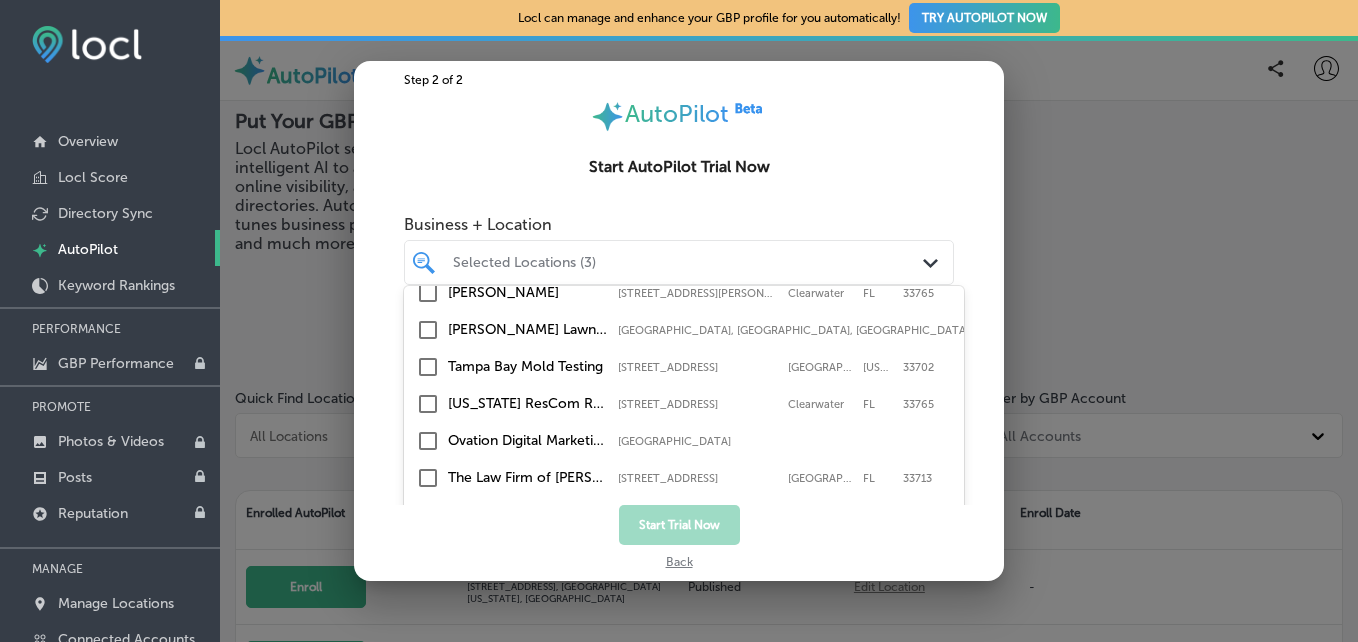 scroll, scrollTop: 176, scrollLeft: 0, axis: vertical 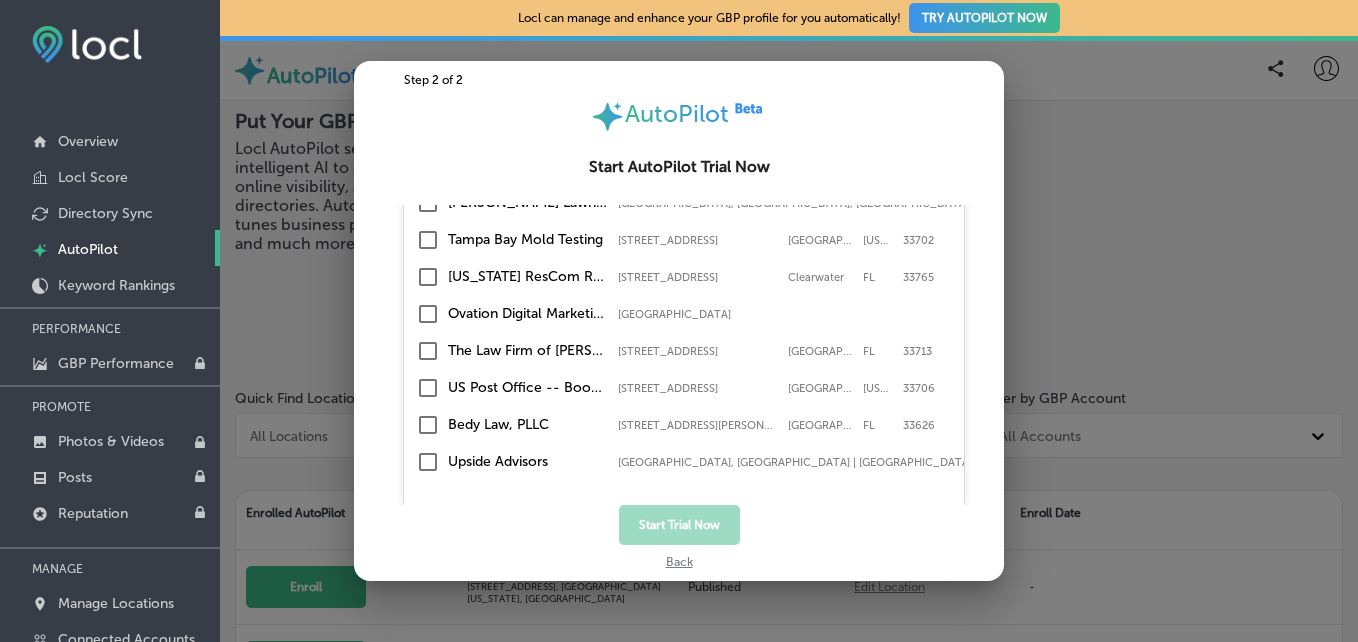 click on "Ovation Digital Marketing" at bounding box center (528, 313) 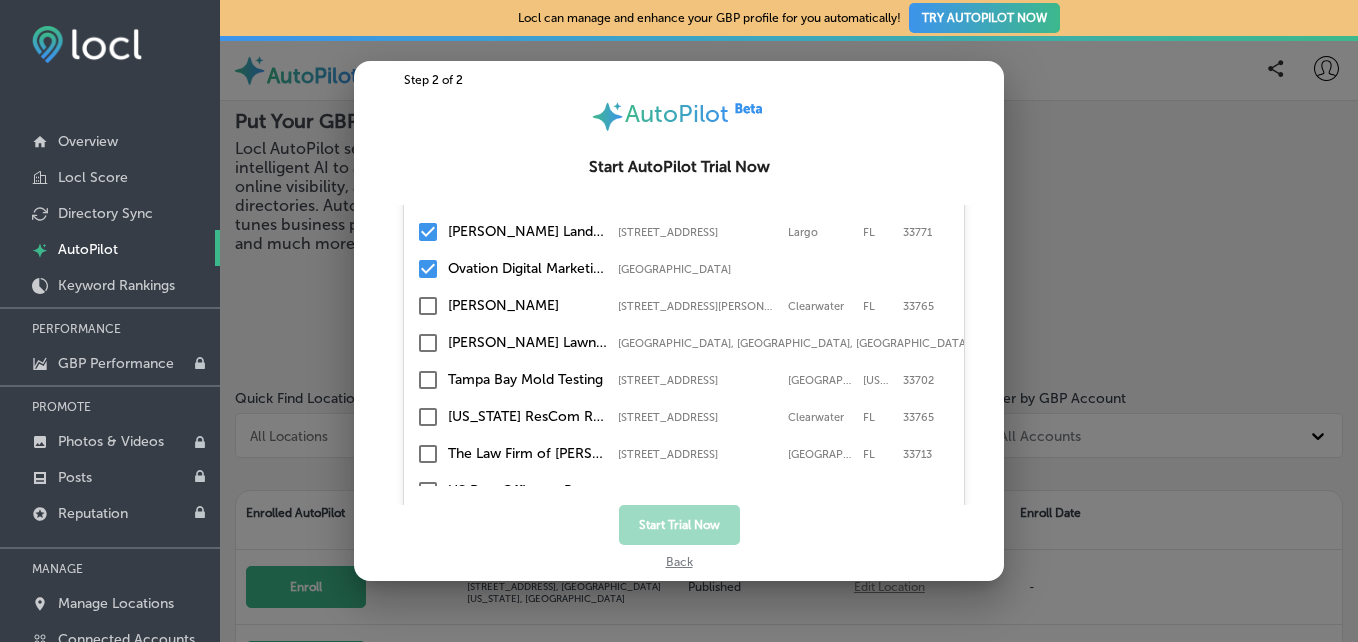 scroll, scrollTop: 176, scrollLeft: 0, axis: vertical 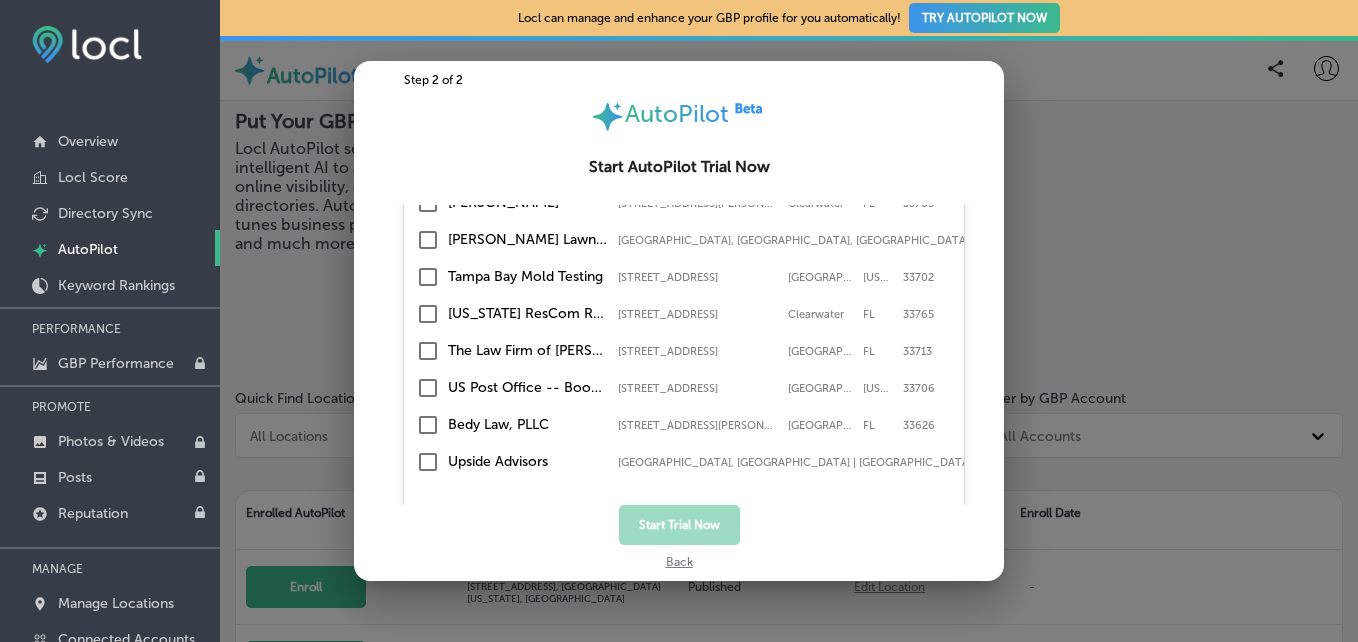 click on "The Law Firm of [PERSON_NAME], PLLC" at bounding box center (528, 350) 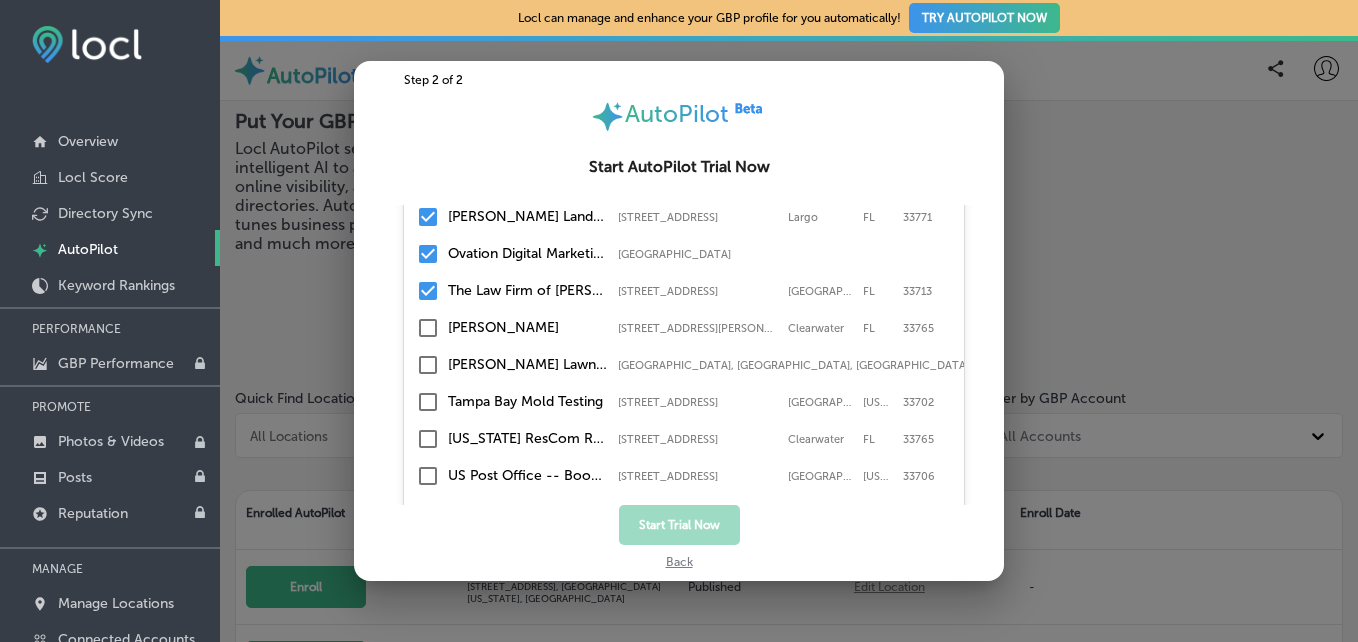 scroll, scrollTop: 176, scrollLeft: 0, axis: vertical 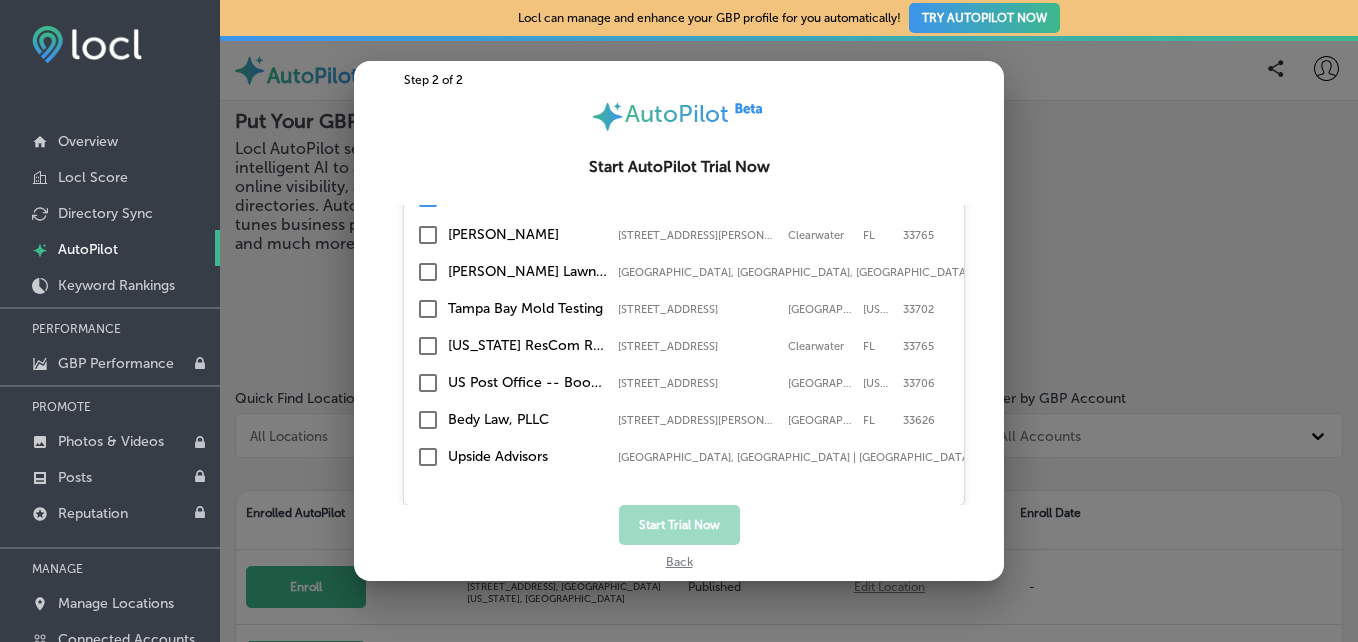 click on "Bedy Law, PLLC" at bounding box center [528, 419] 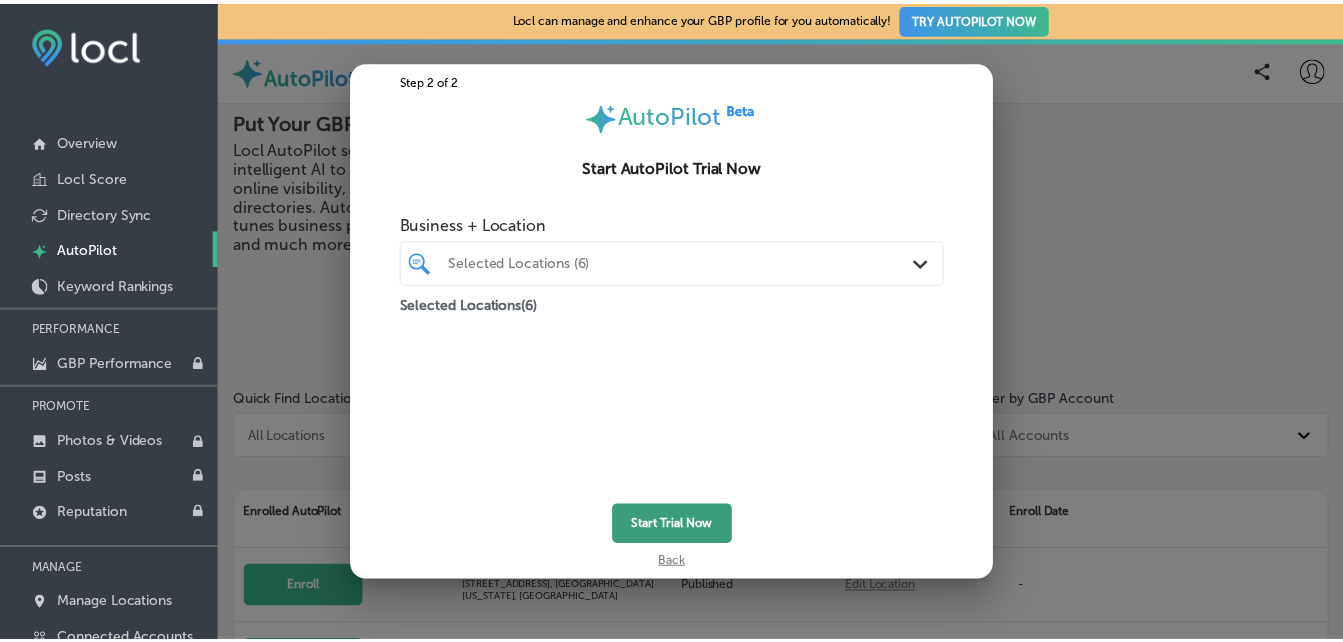scroll, scrollTop: 0, scrollLeft: 0, axis: both 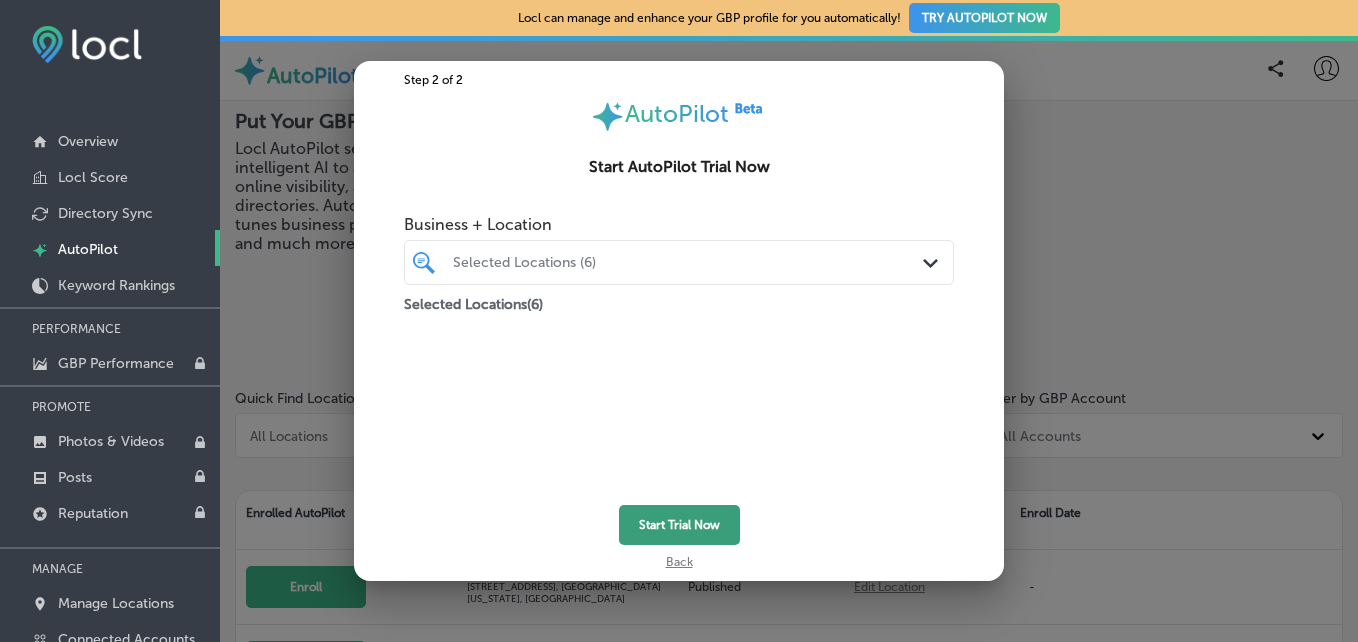 click on "Start Trial Now" at bounding box center (679, 525) 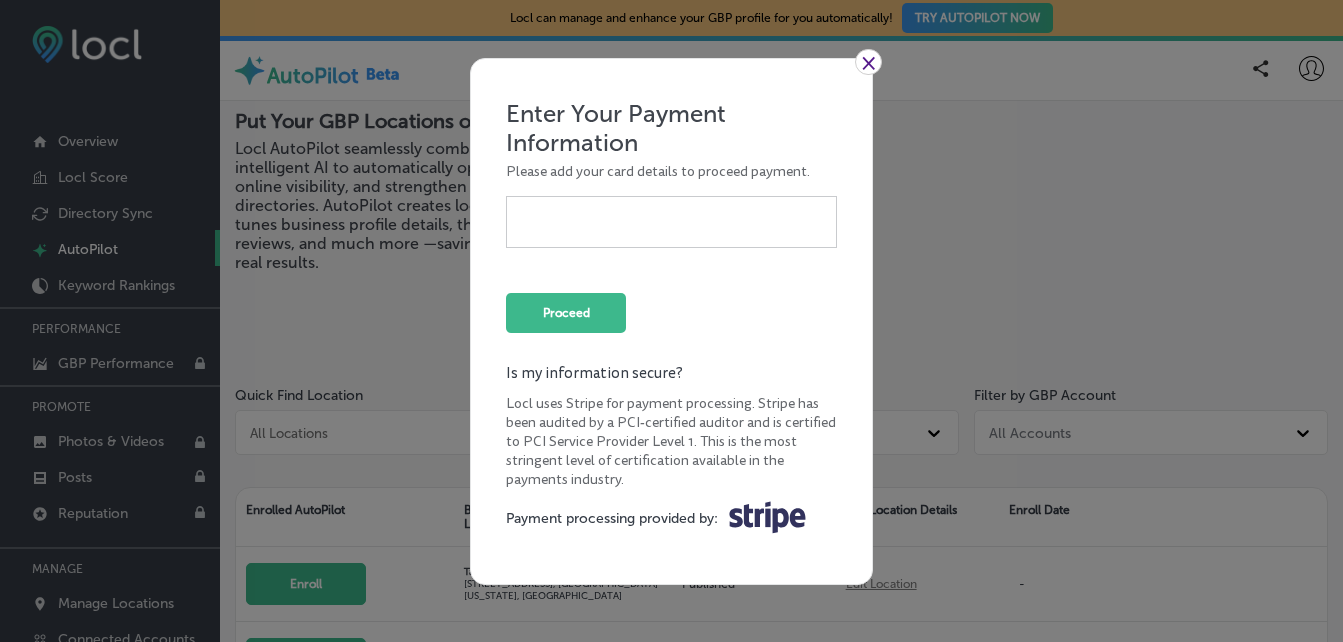 click on "Enter Your Payment Information" at bounding box center (671, 128) 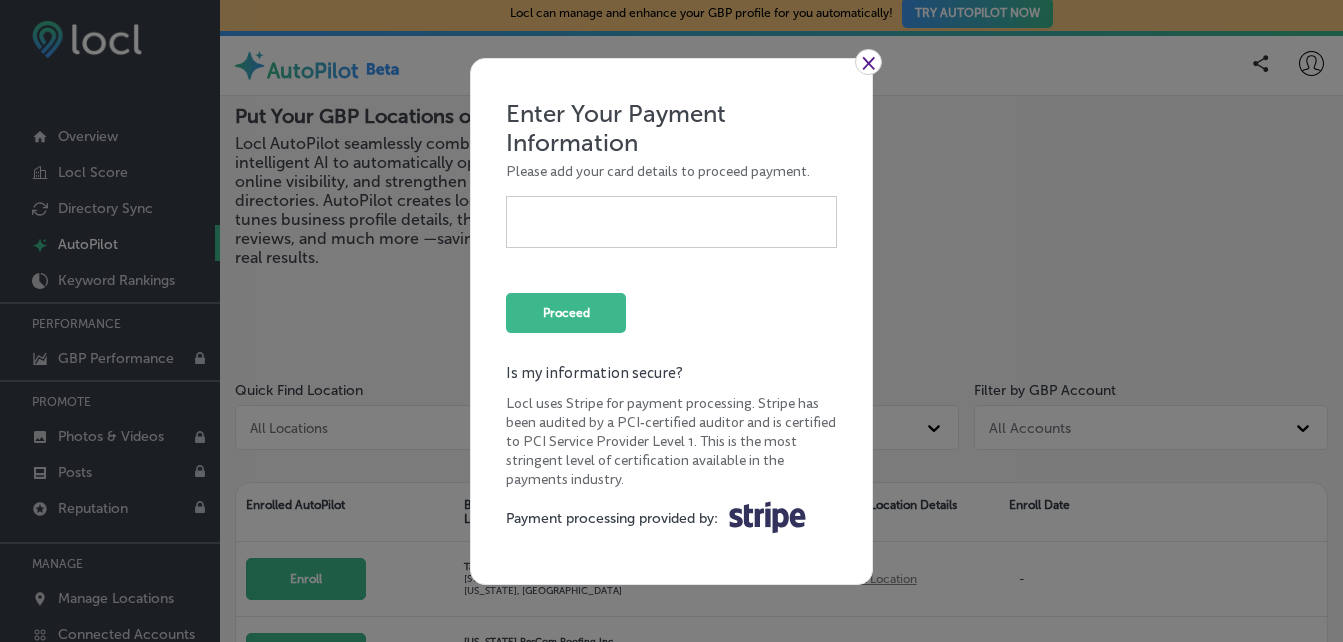scroll, scrollTop: 0, scrollLeft: 0, axis: both 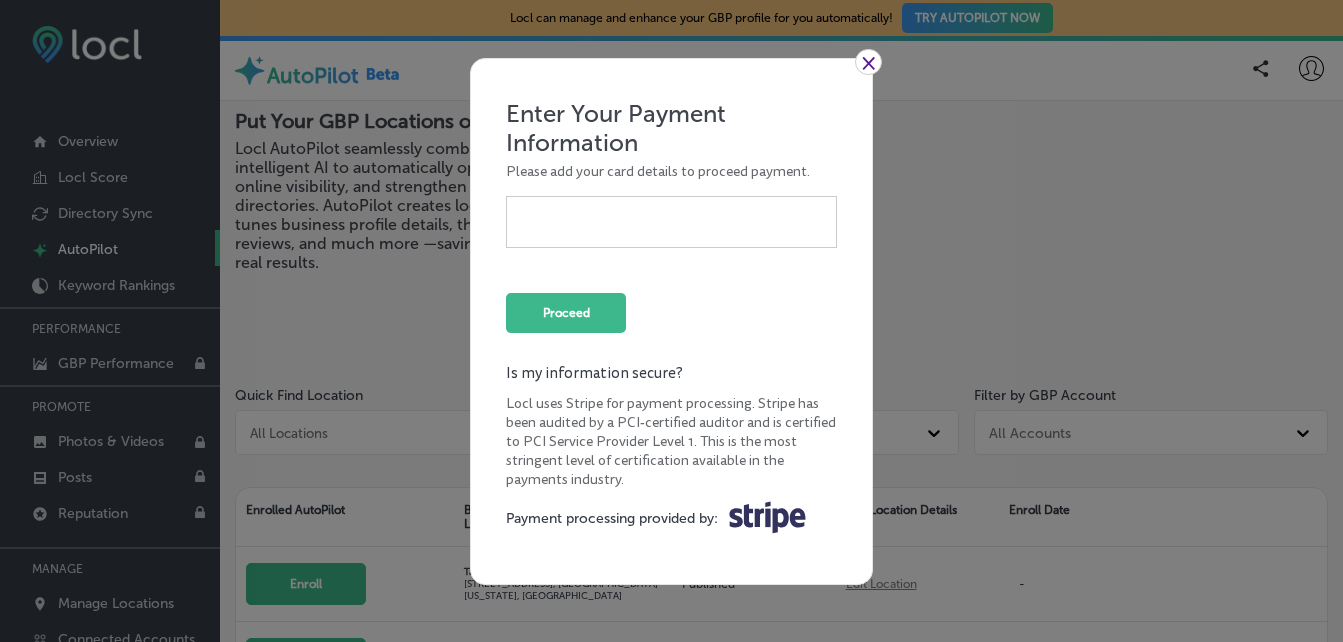 click on "×" at bounding box center [868, 62] 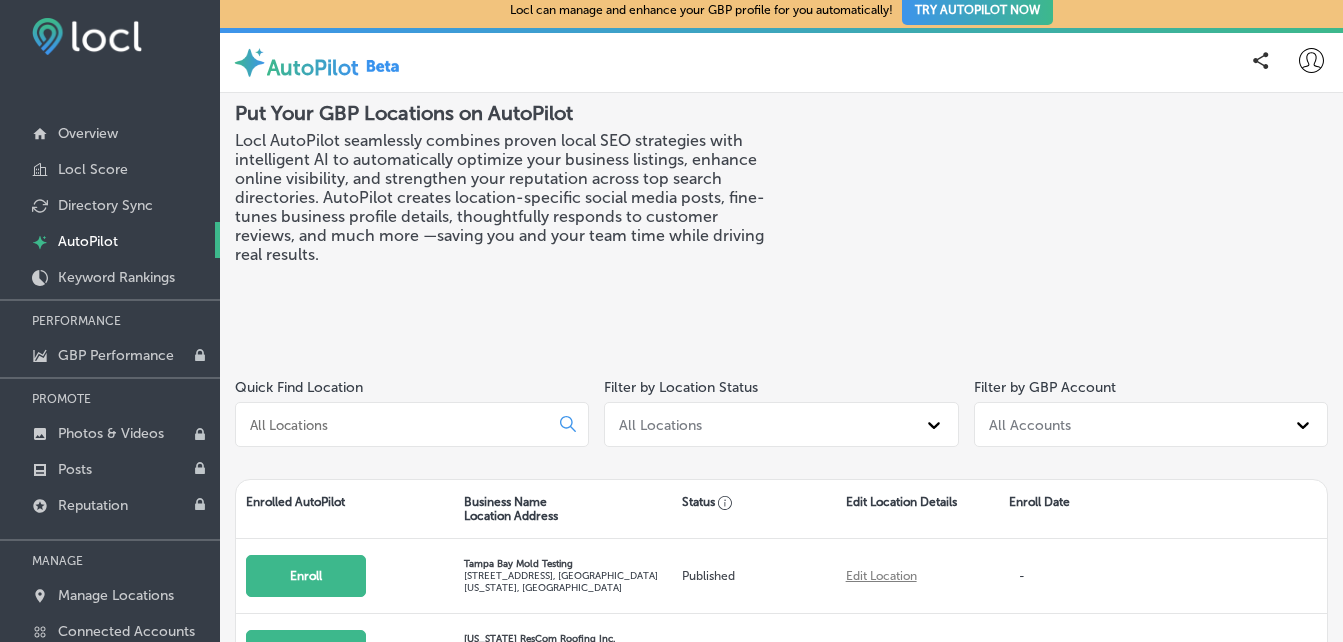 scroll, scrollTop: 0, scrollLeft: 0, axis: both 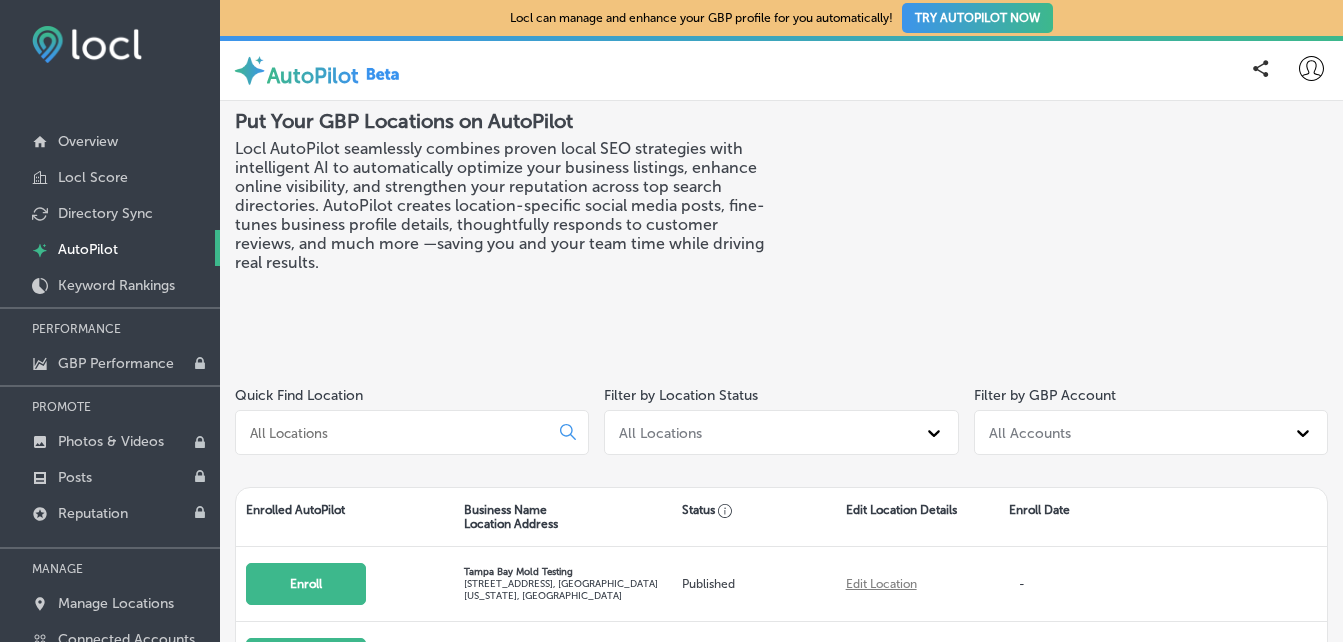 click 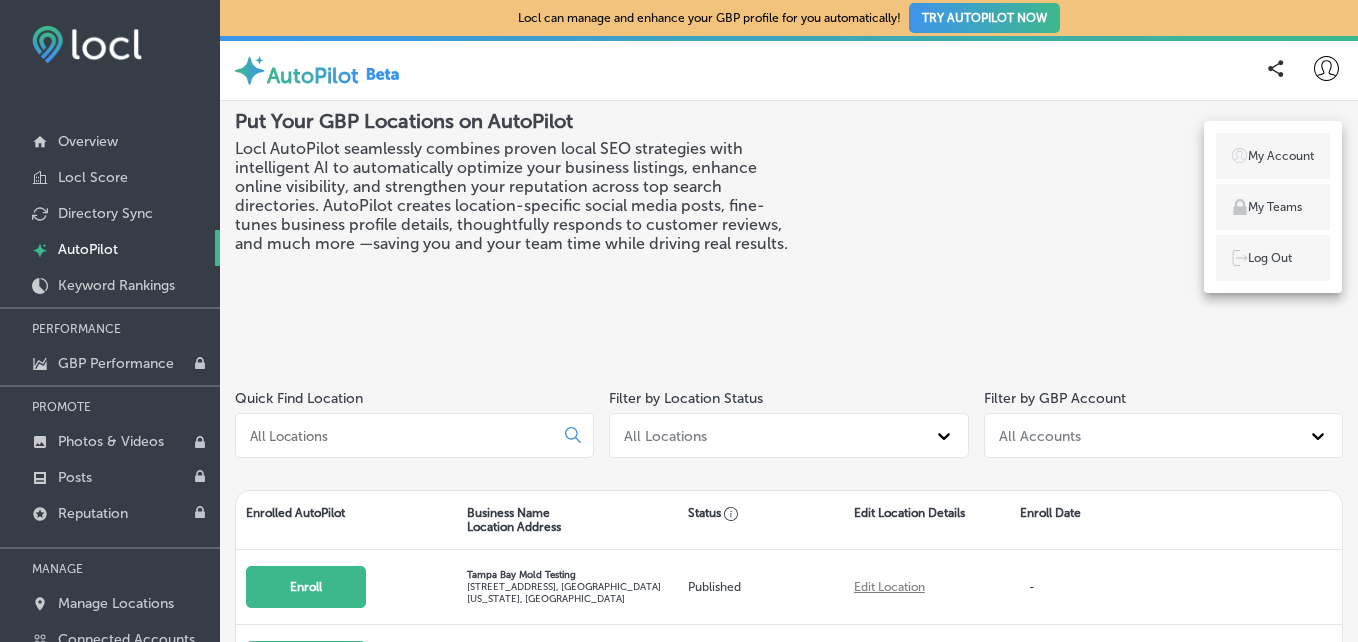 click on "My Account" at bounding box center (1273, 156) 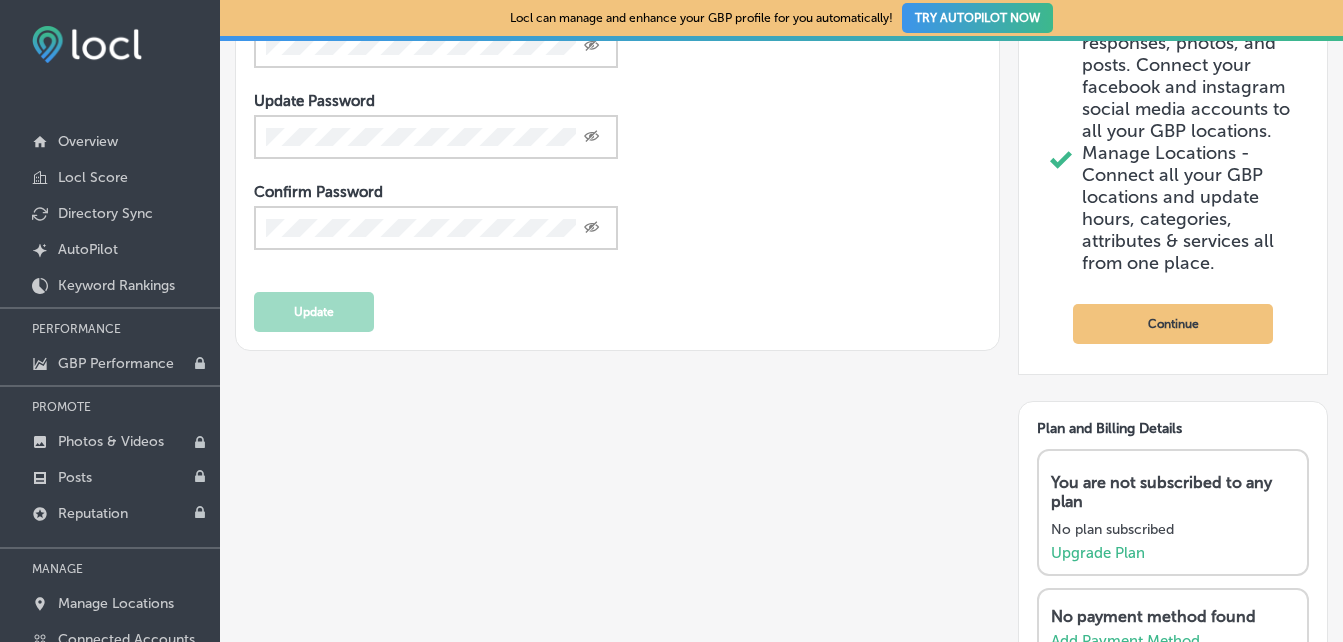 scroll, scrollTop: 800, scrollLeft: 0, axis: vertical 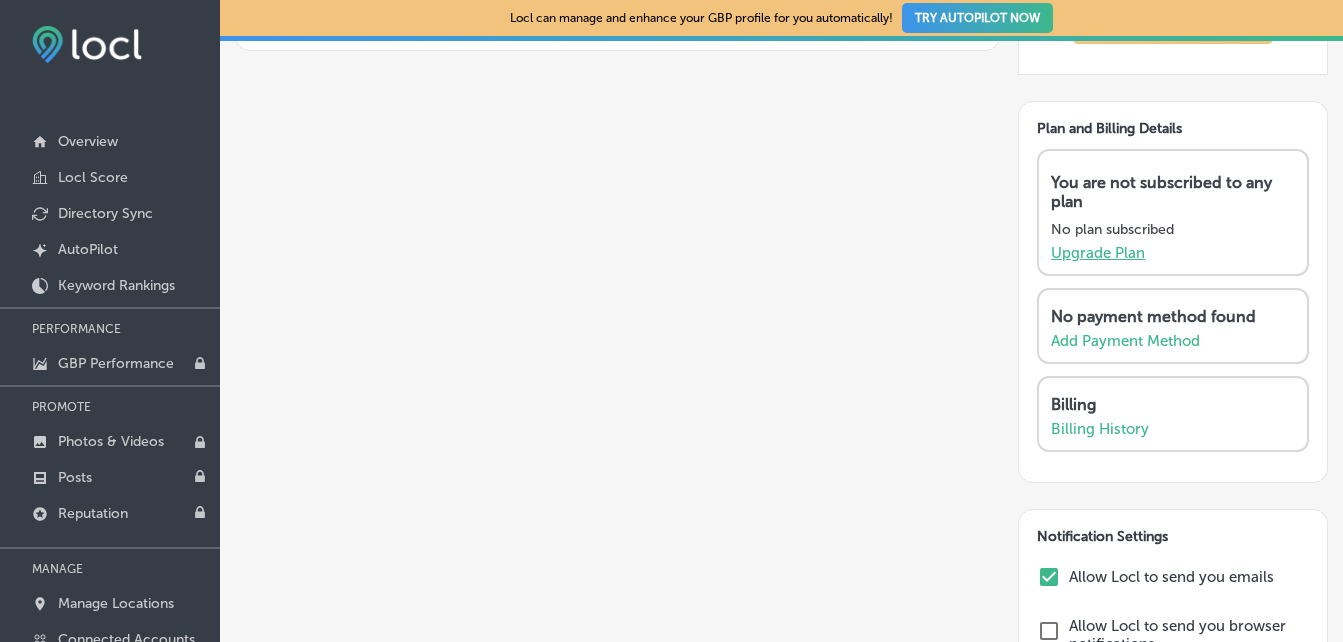 click on "Upgrade Plan" at bounding box center [1098, 253] 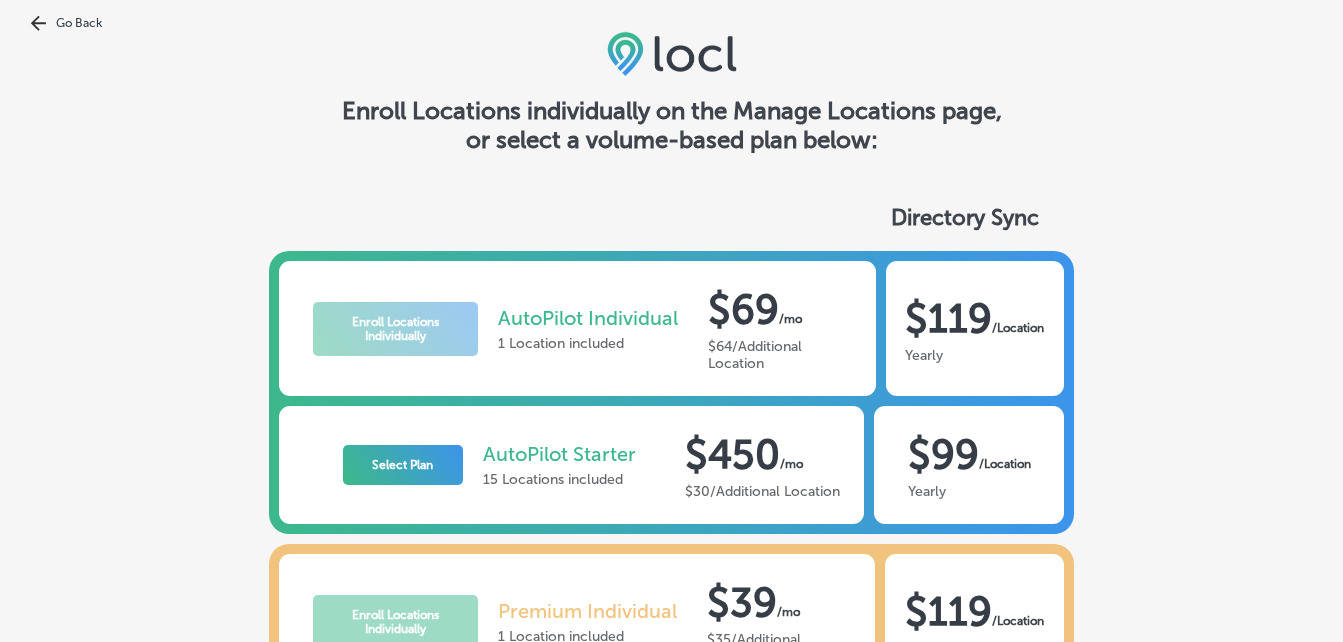 scroll, scrollTop: 0, scrollLeft: 0, axis: both 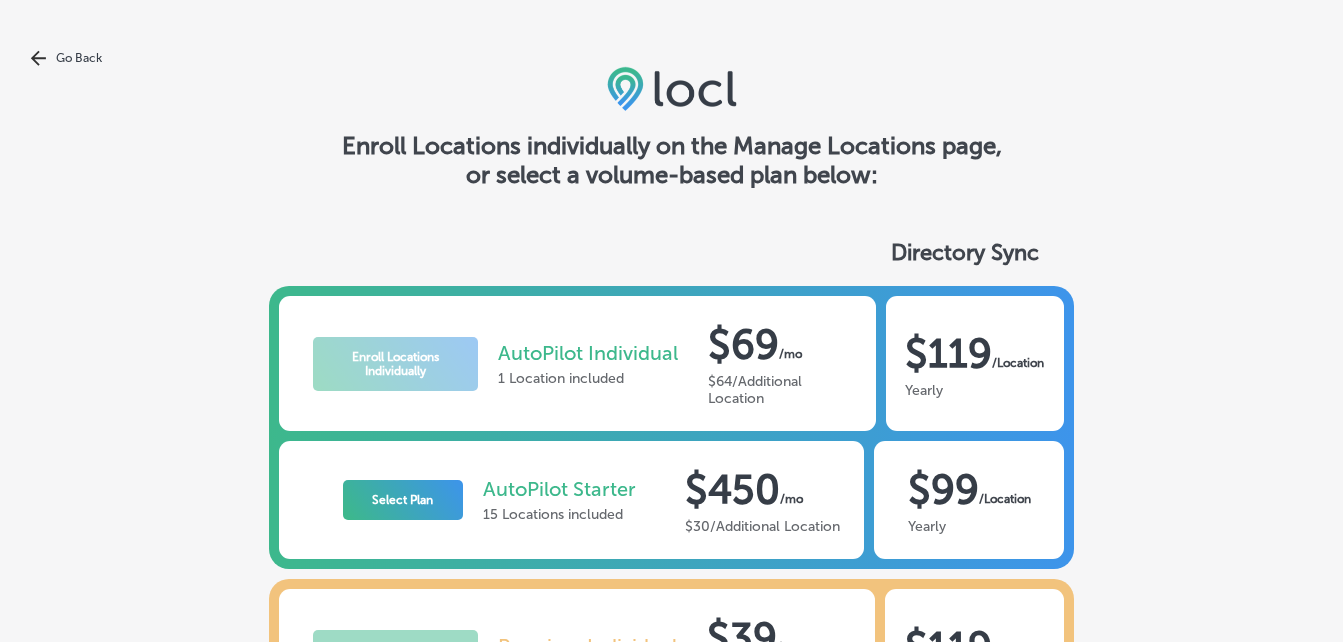 click on "Go Back" at bounding box center (671, 58) 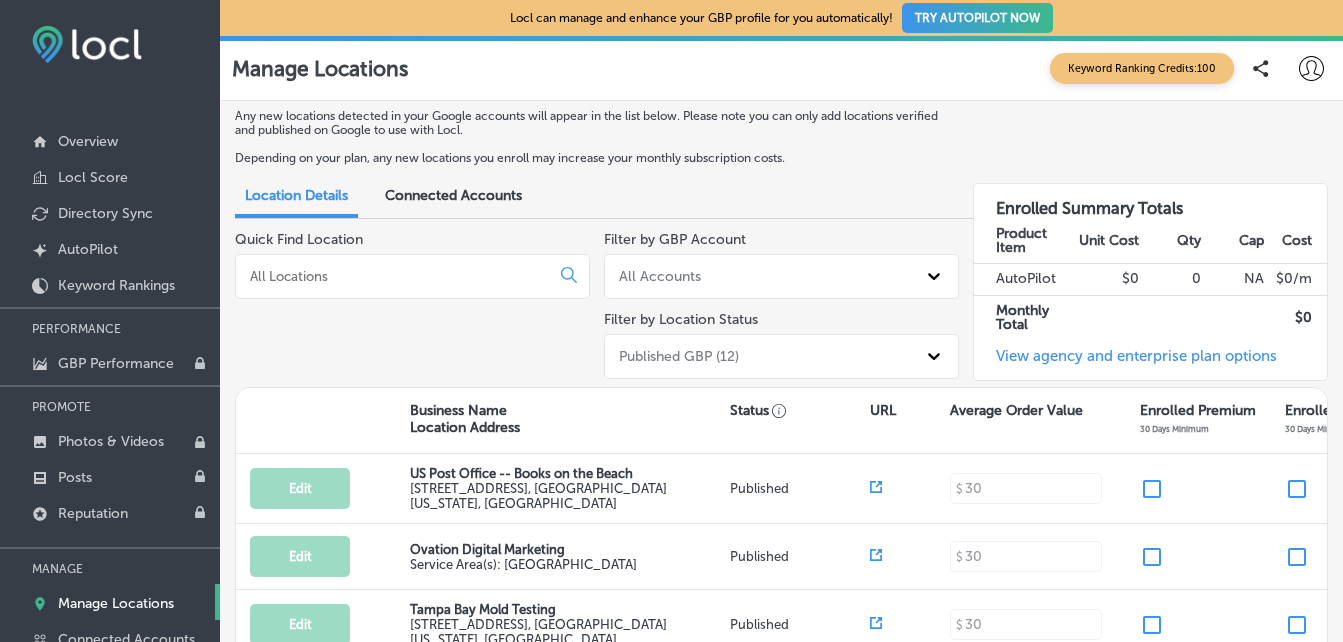 click on "Keyword Ranking Credits:  100" at bounding box center (1142, 68) 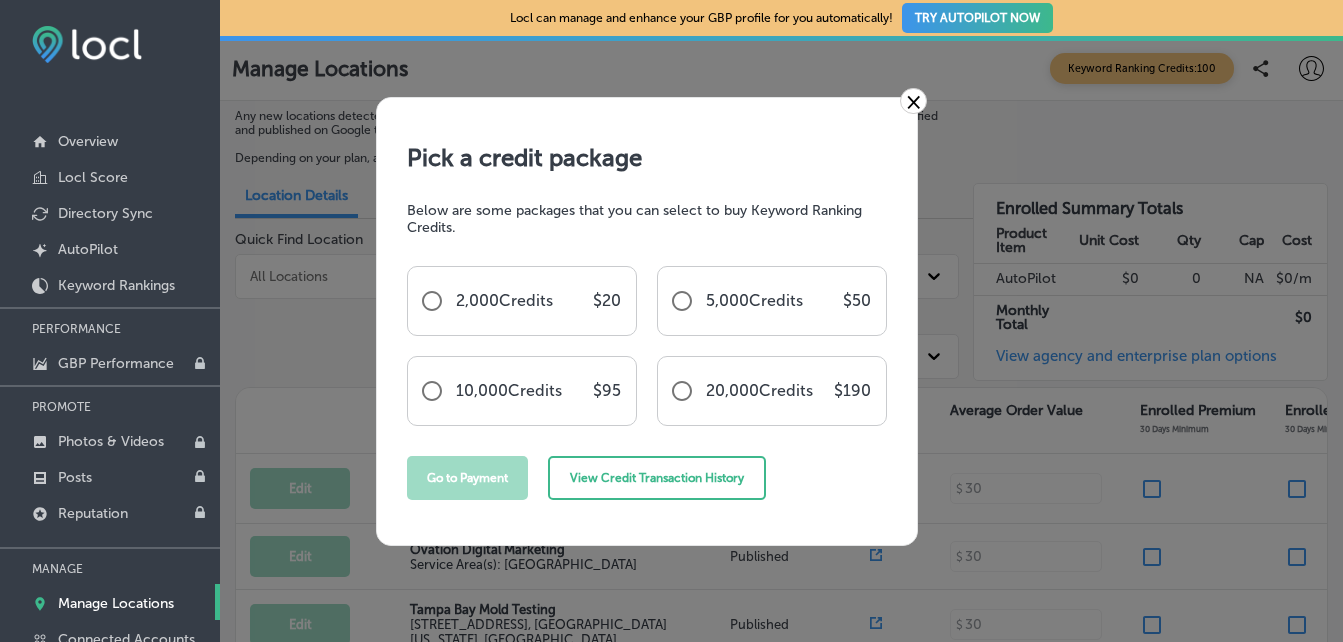 click on "×" at bounding box center (913, 101) 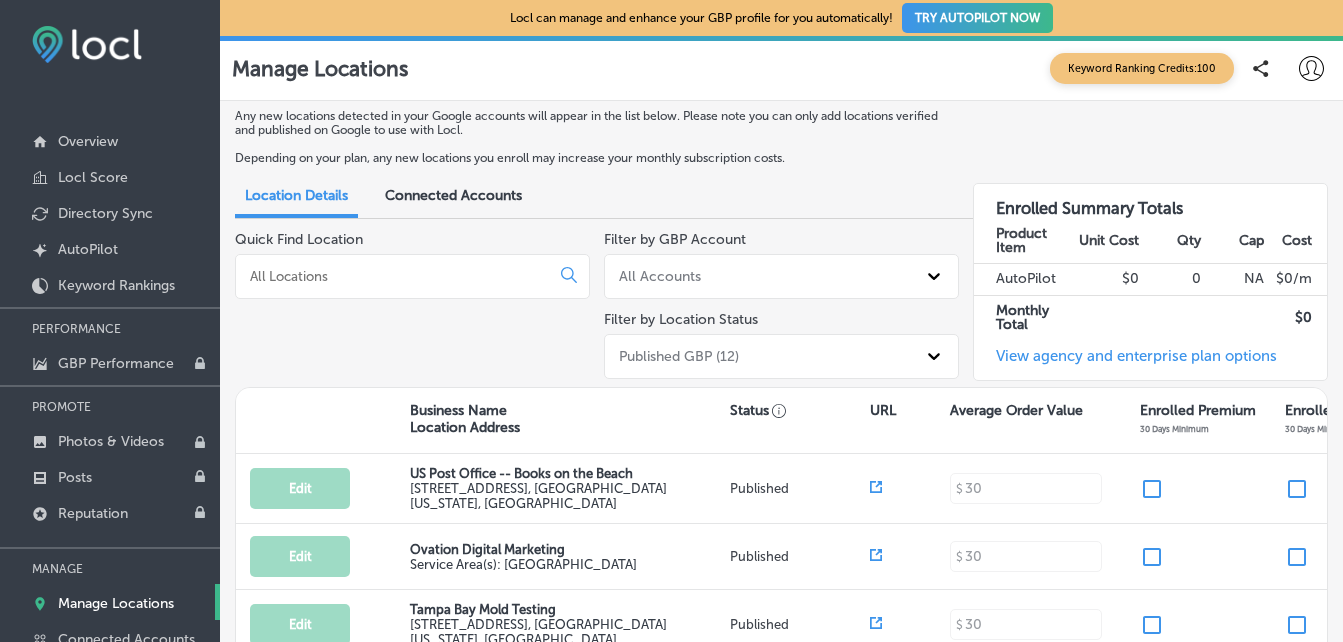 scroll, scrollTop: 200, scrollLeft: 0, axis: vertical 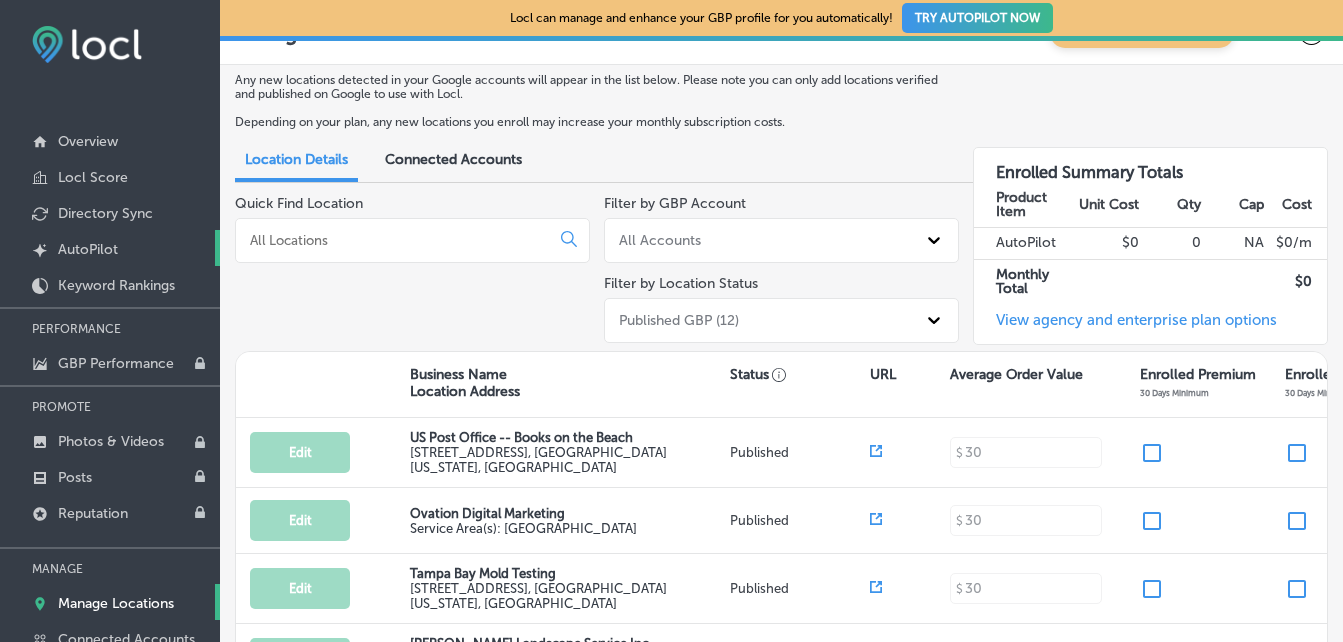 click on "AutoPilot" at bounding box center [88, 249] 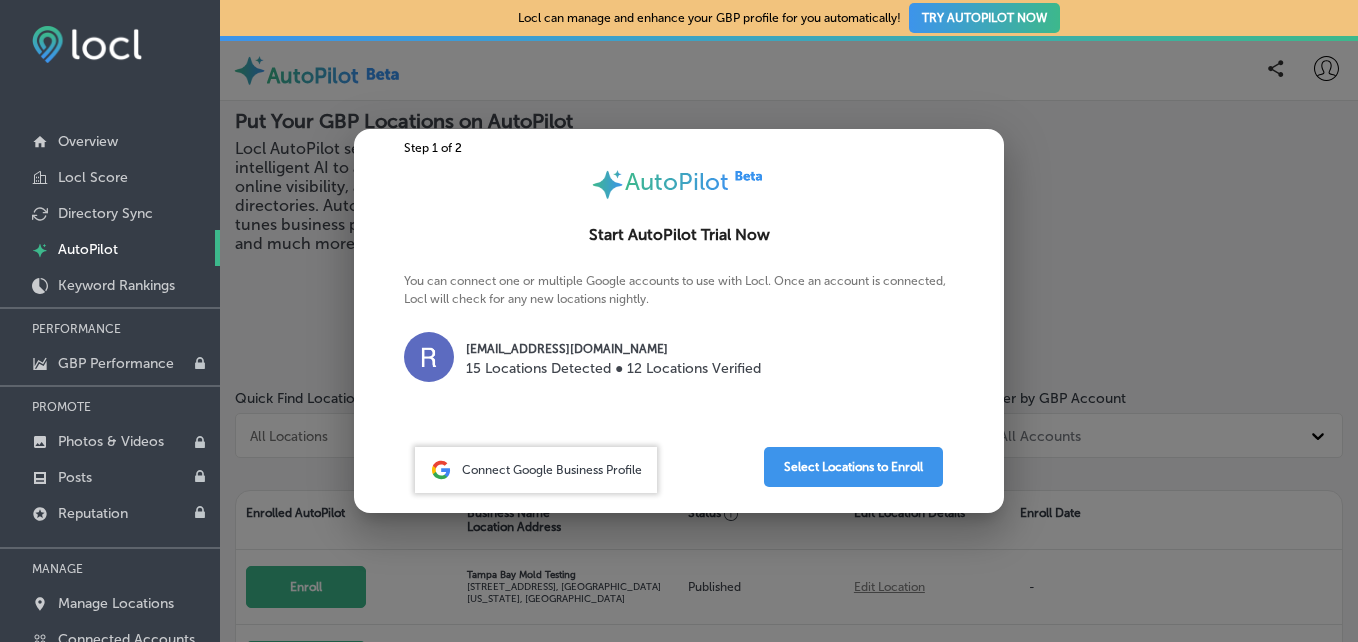 click at bounding box center (679, 321) 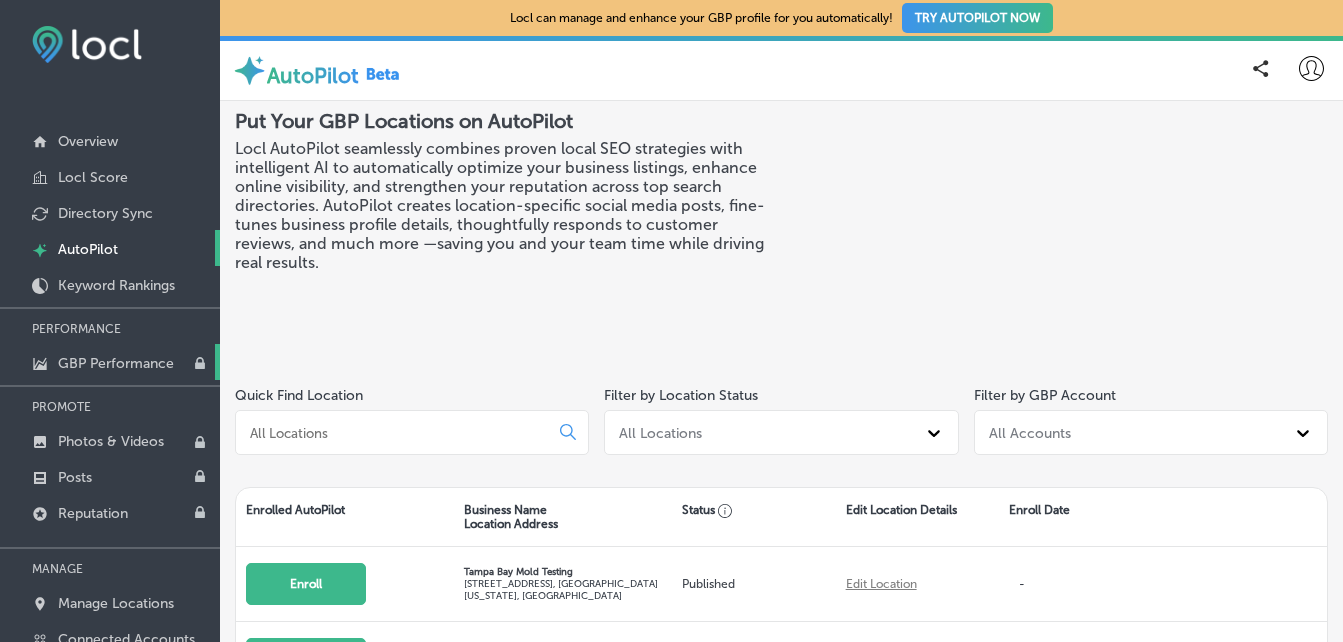 click on "GBP Performance" at bounding box center (116, 363) 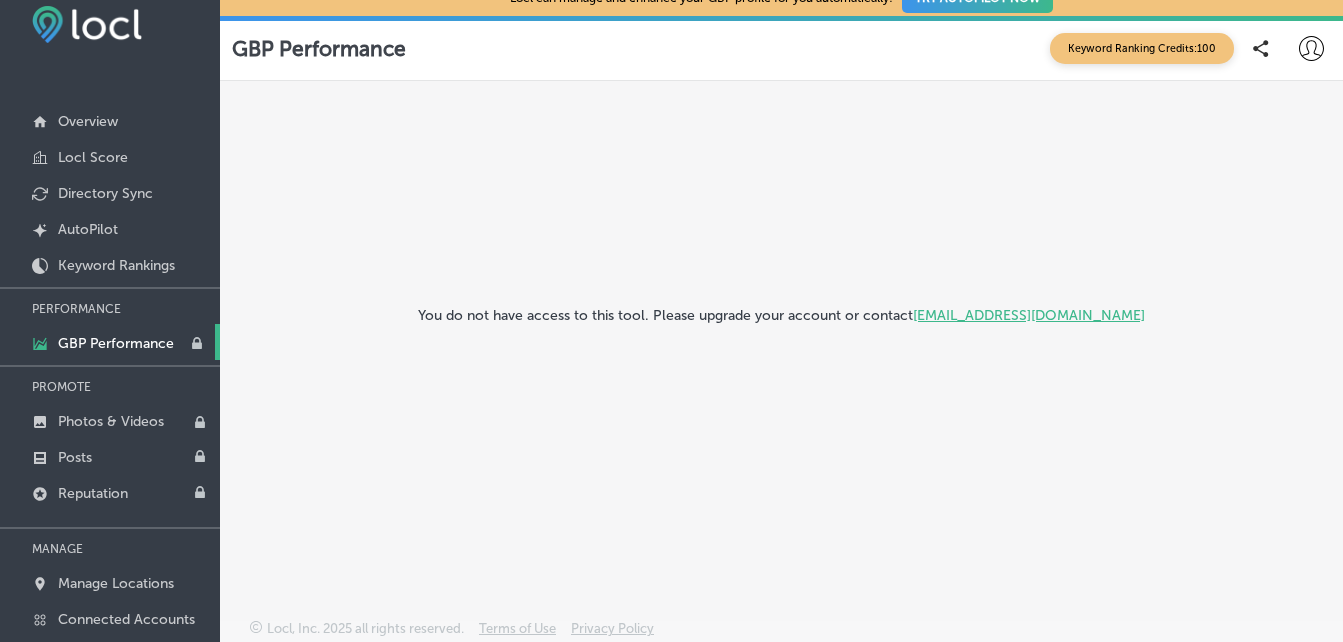 scroll, scrollTop: 24, scrollLeft: 0, axis: vertical 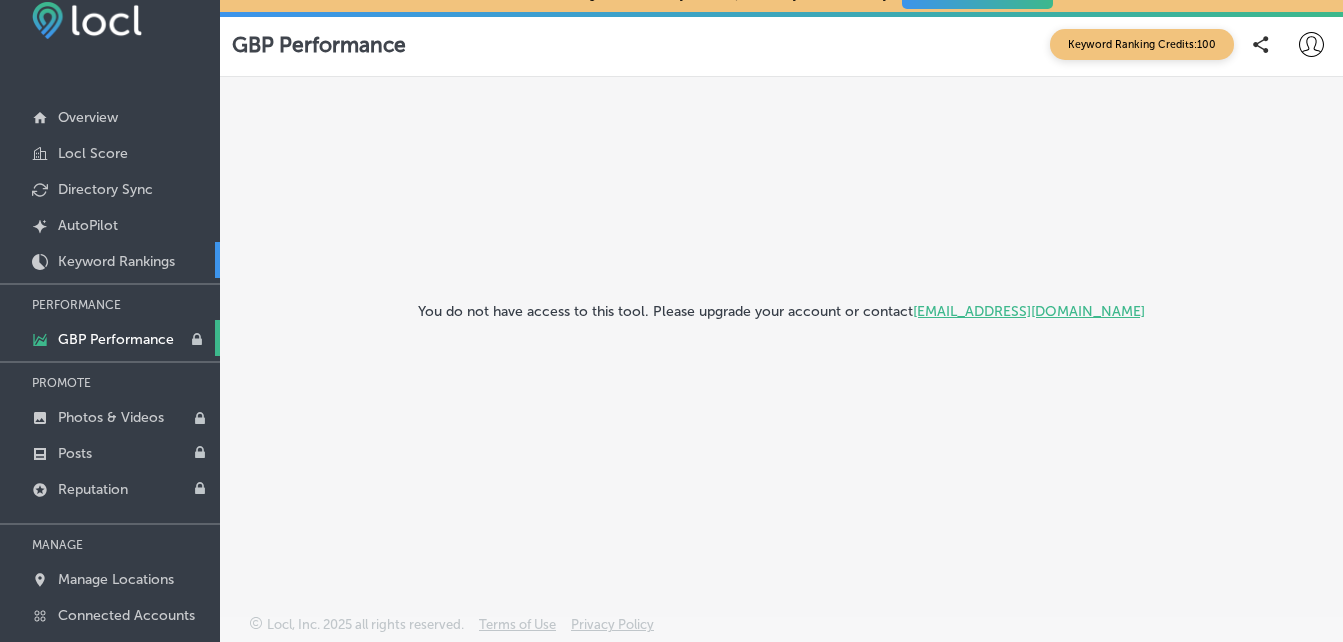 click on "Keyword Rankings" at bounding box center [116, 261] 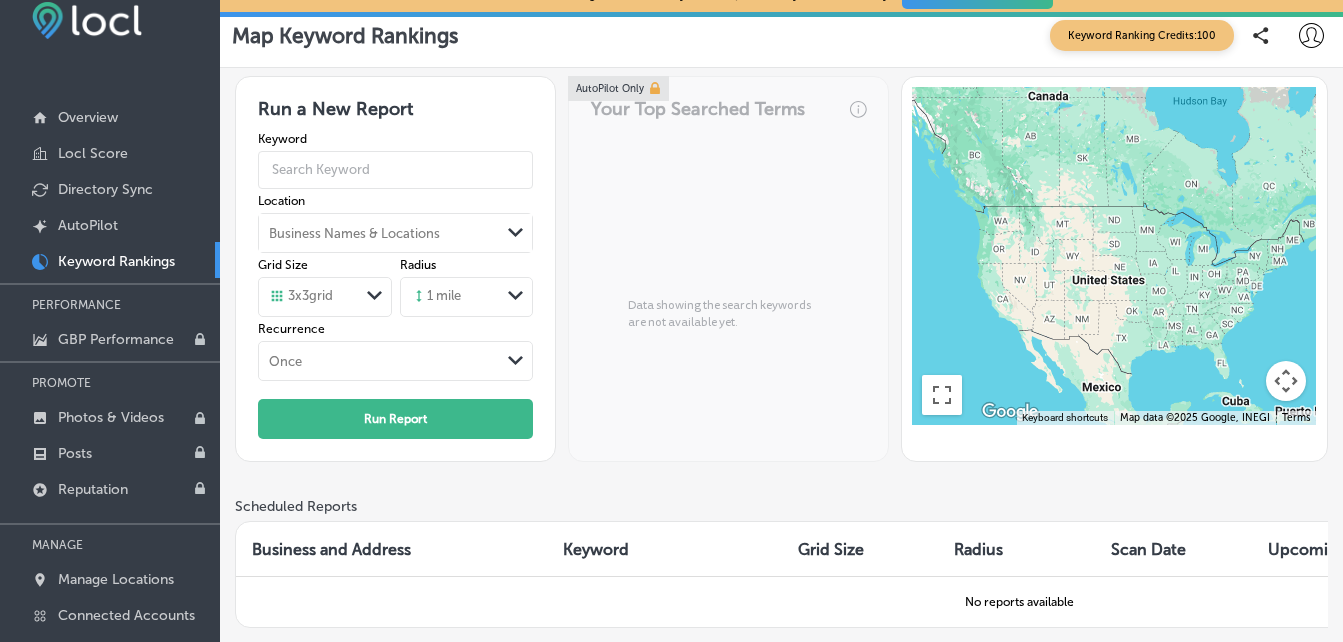 scroll, scrollTop: 0, scrollLeft: 0, axis: both 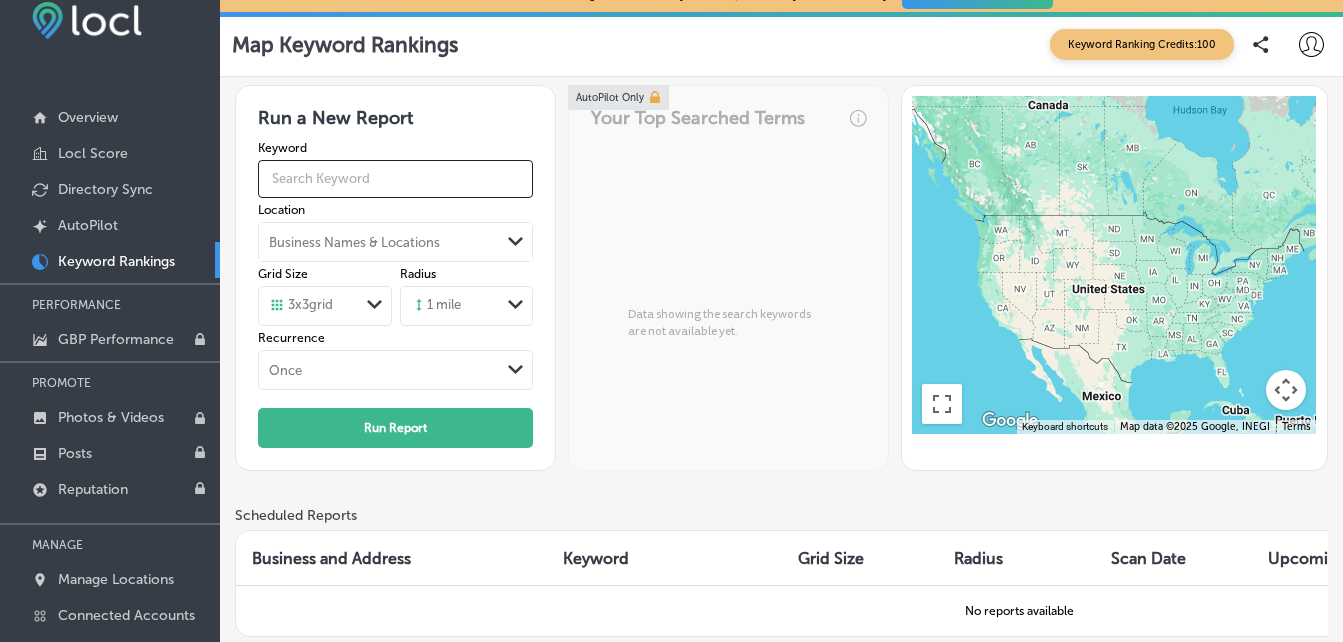 click at bounding box center [396, 179] 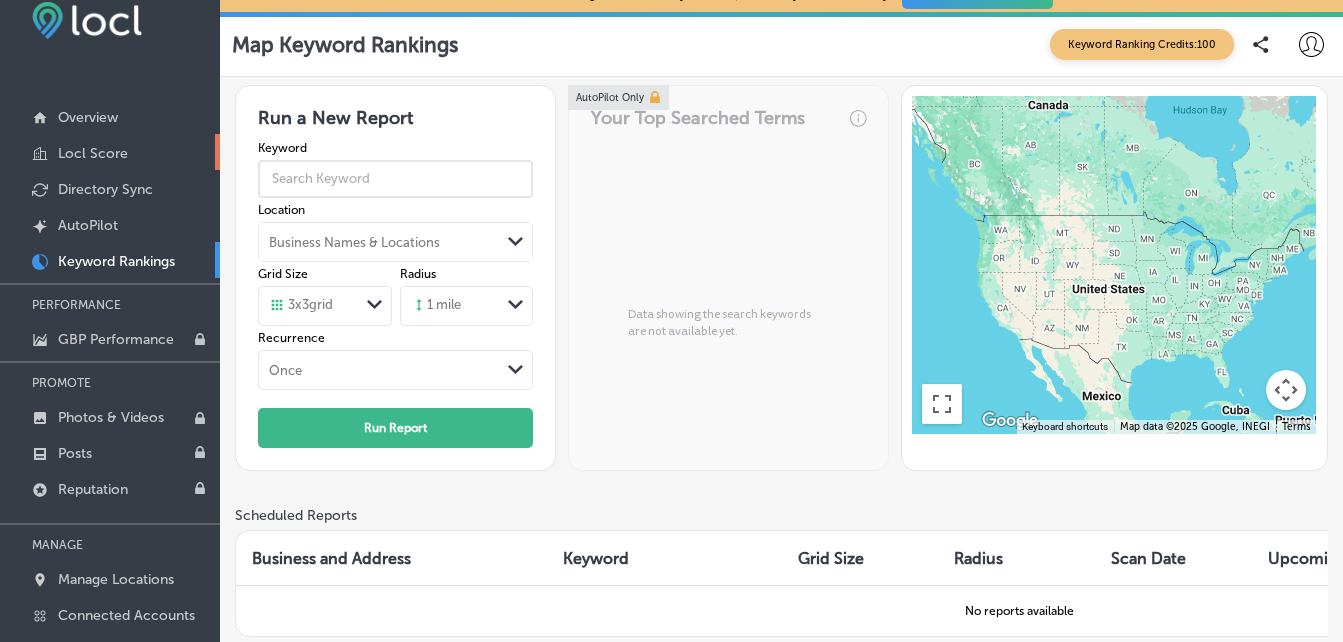 click on "Locl Score" at bounding box center (110, 152) 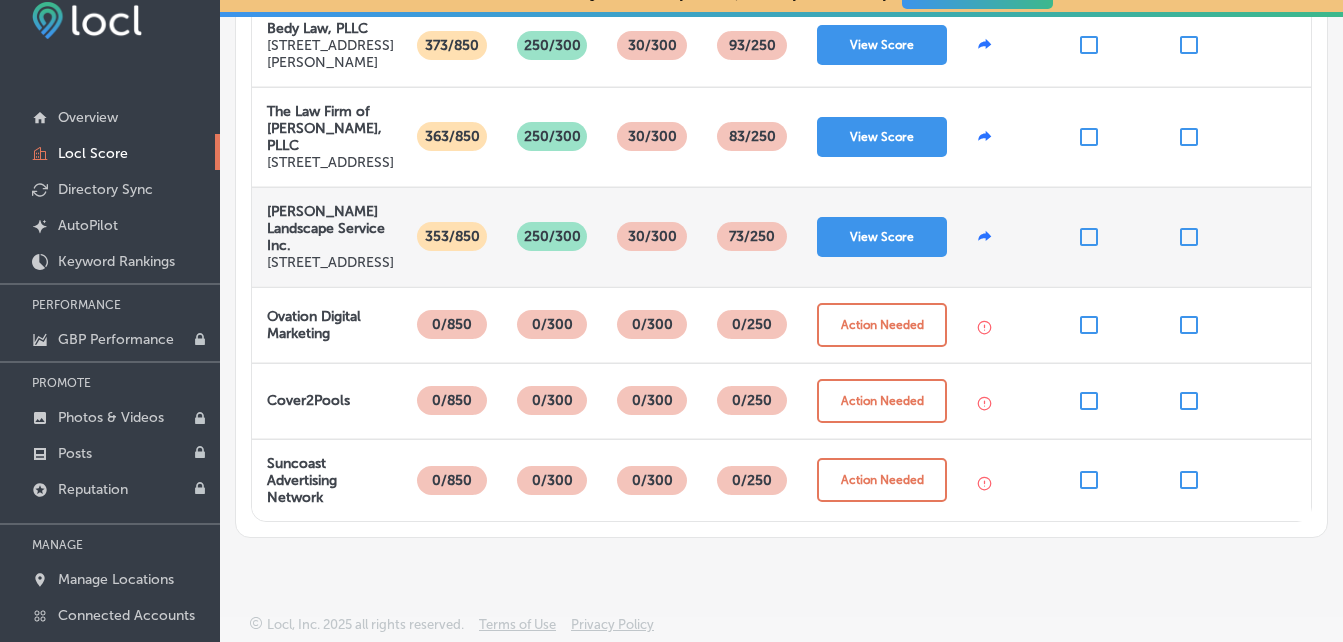 scroll, scrollTop: 423, scrollLeft: 0, axis: vertical 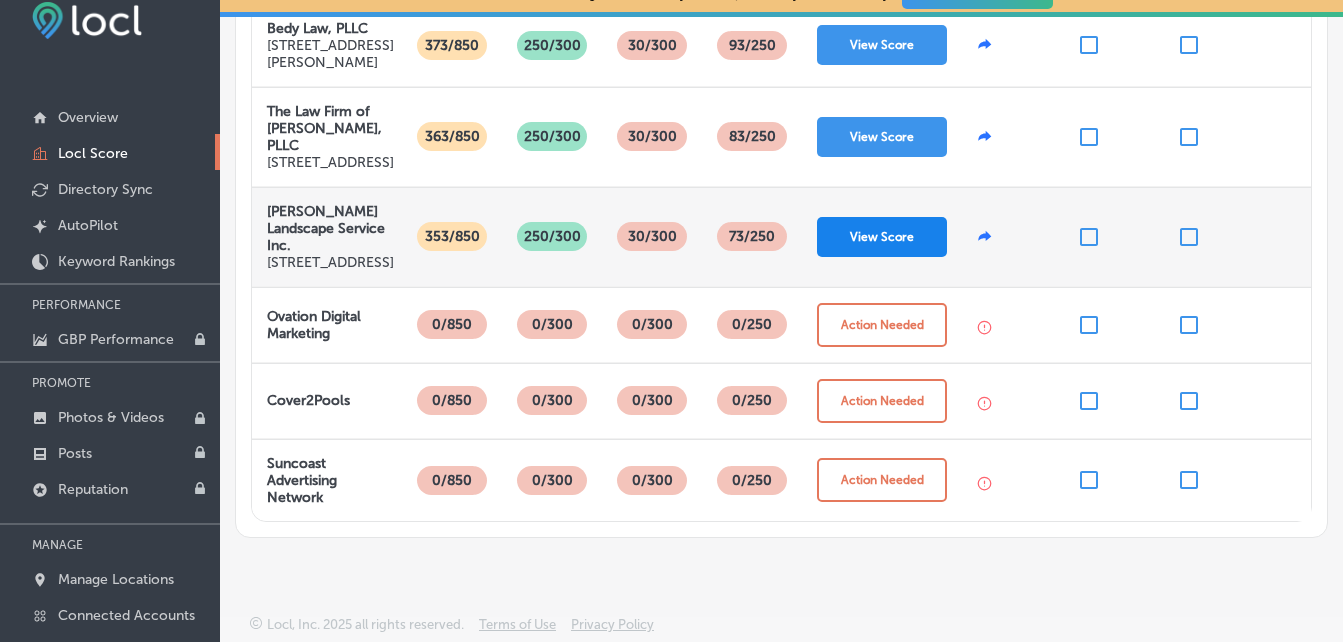 click on "View Score" at bounding box center [882, 237] 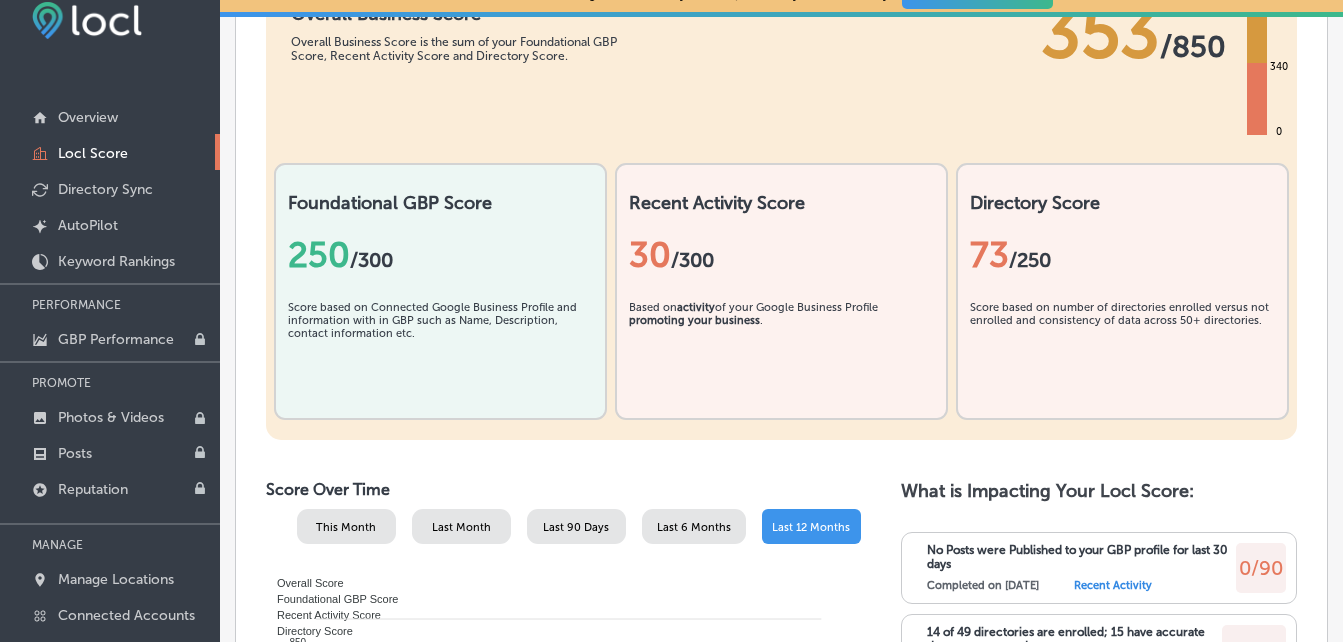 scroll, scrollTop: 600, scrollLeft: 0, axis: vertical 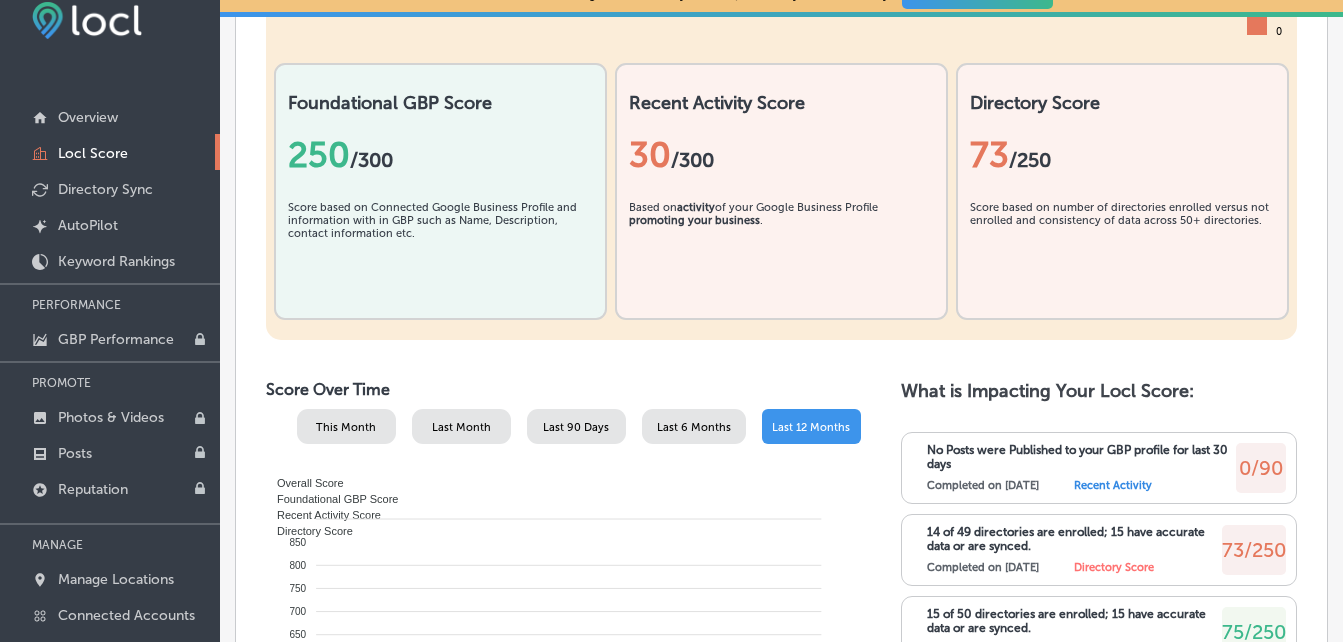 click on "/300" at bounding box center [692, 160] 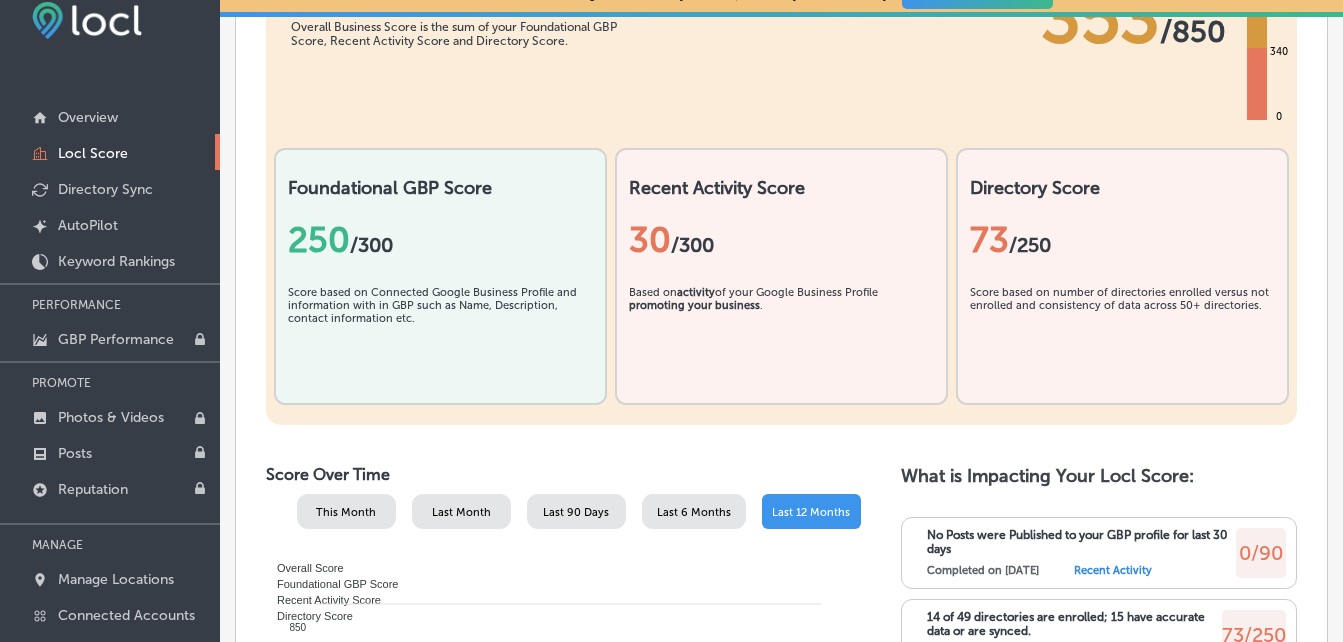 scroll, scrollTop: 500, scrollLeft: 0, axis: vertical 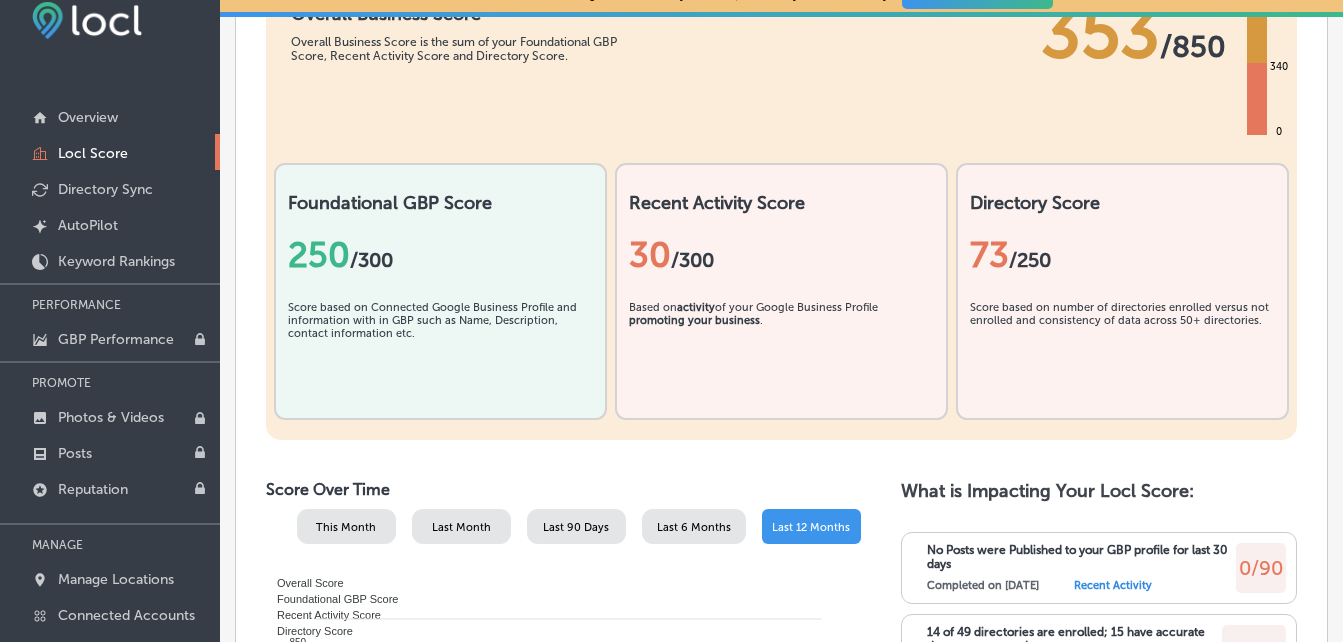 click on "73 /250" at bounding box center (1122, 255) 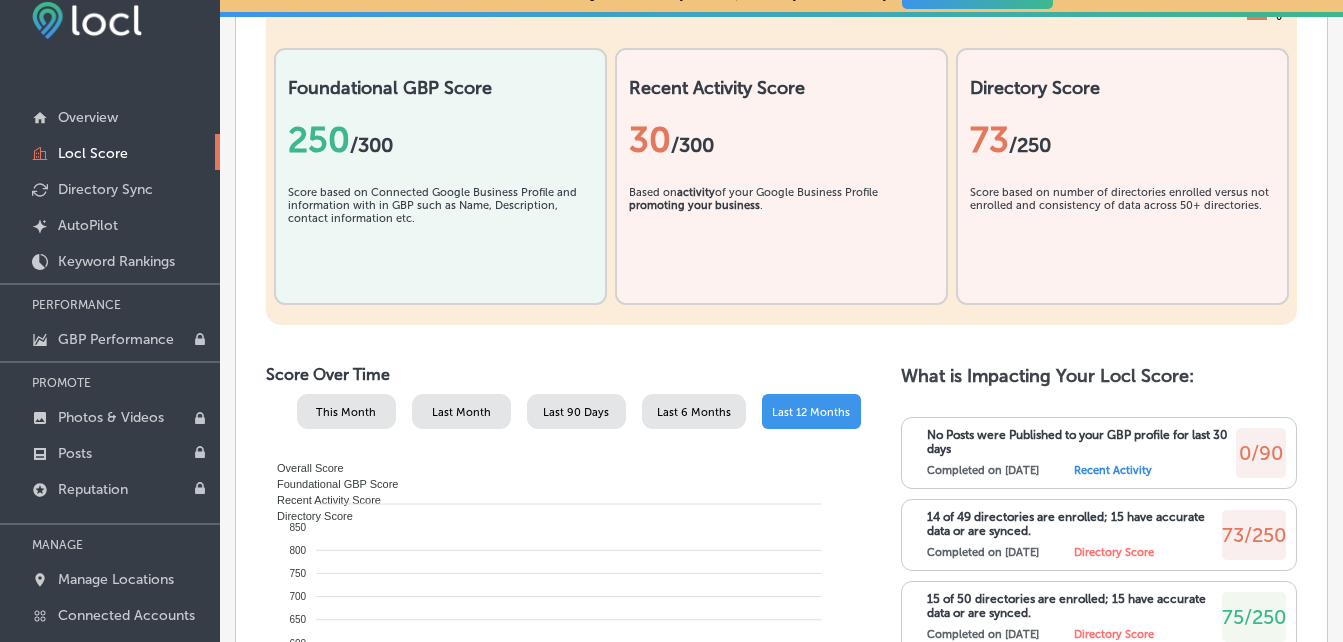 scroll, scrollTop: 600, scrollLeft: 0, axis: vertical 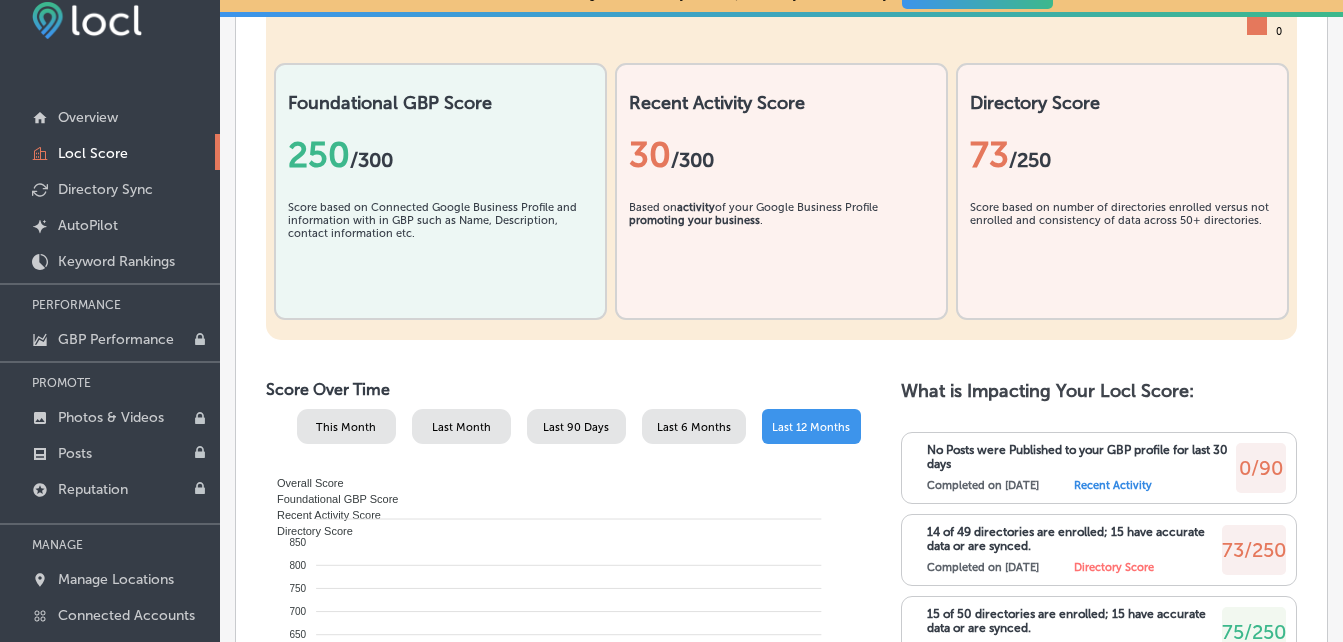 click on "30 /300" at bounding box center [781, 155] 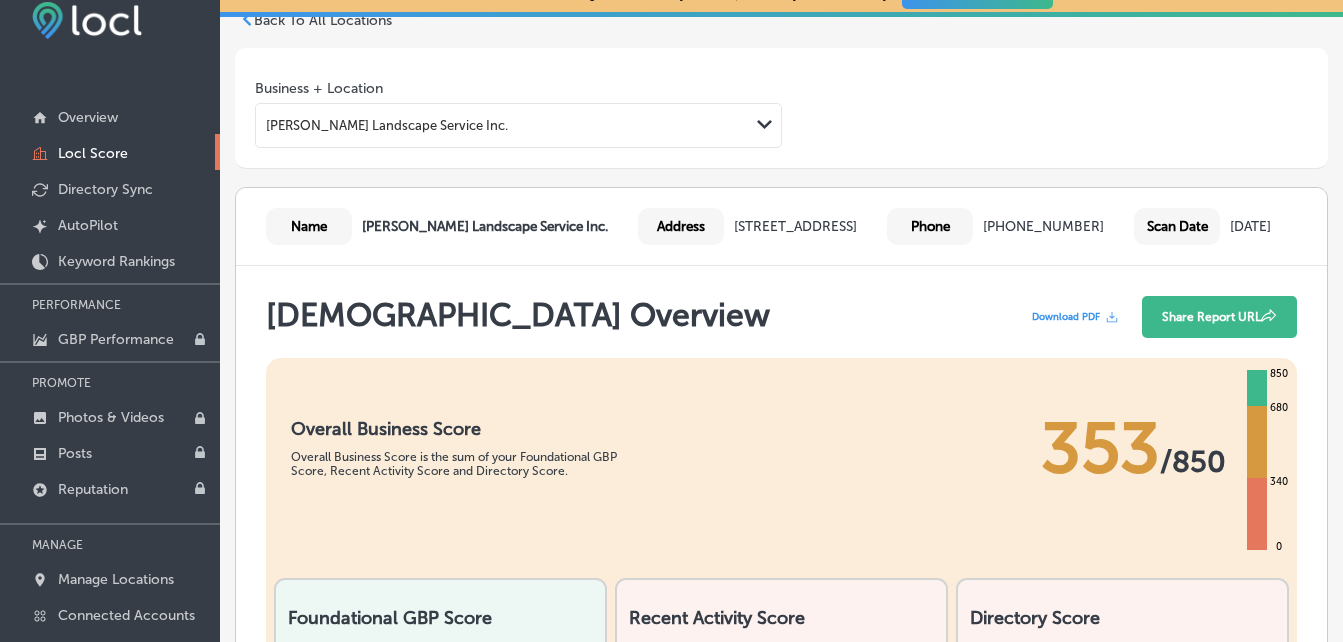 scroll, scrollTop: 0, scrollLeft: 0, axis: both 